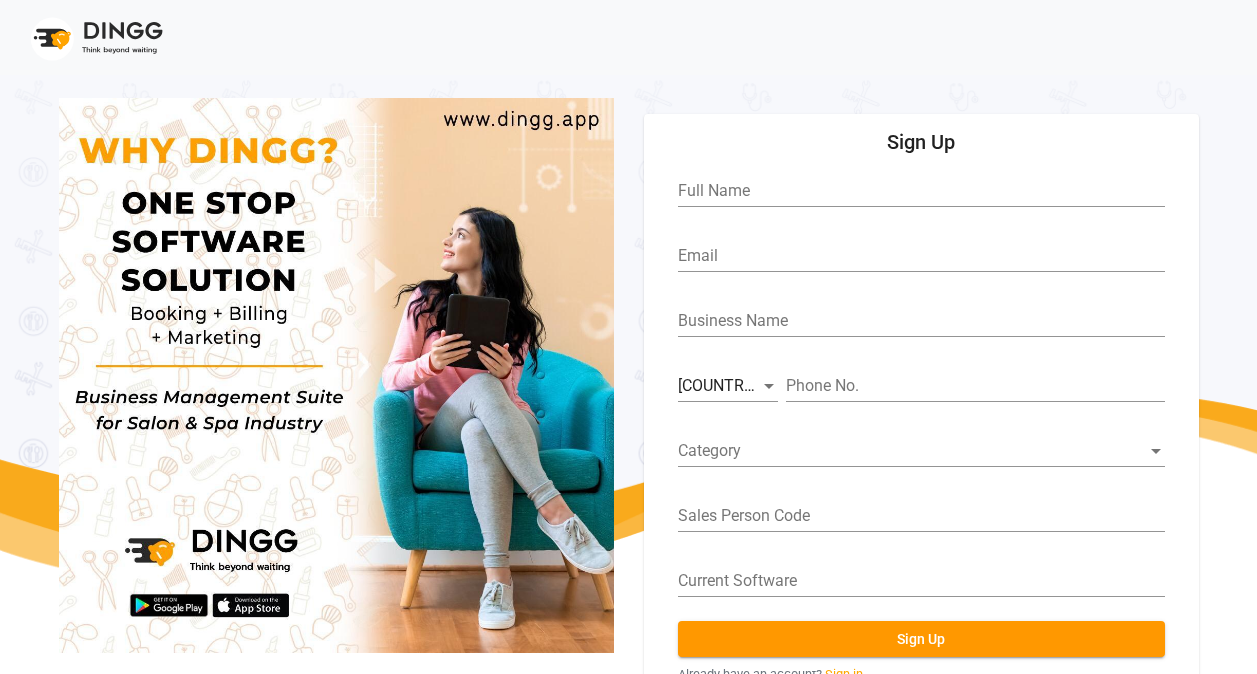 scroll, scrollTop: 0, scrollLeft: 0, axis: both 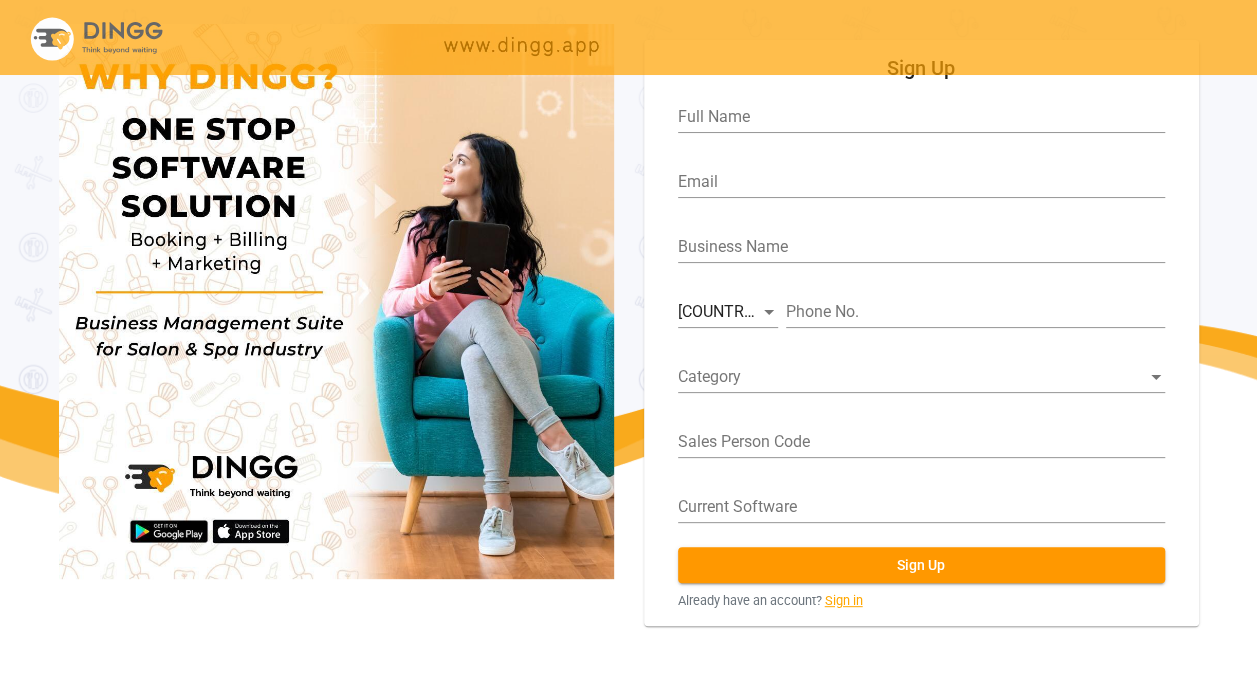 click on "Sign in" 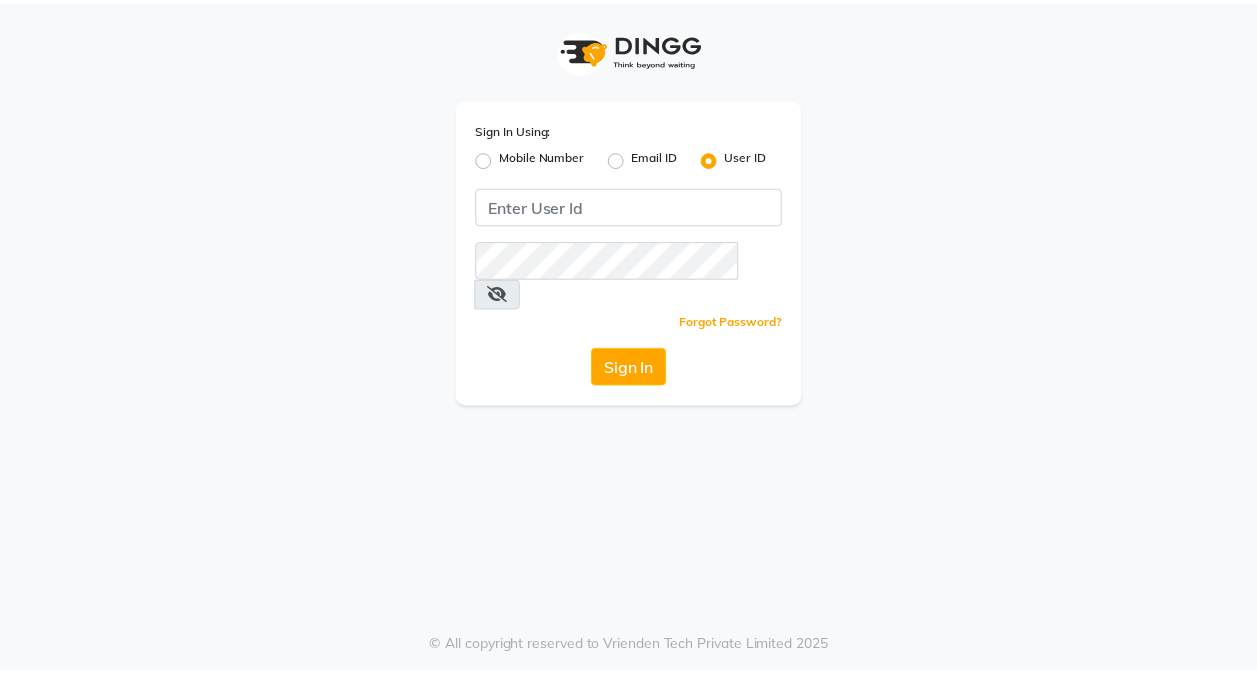 scroll, scrollTop: 0, scrollLeft: 0, axis: both 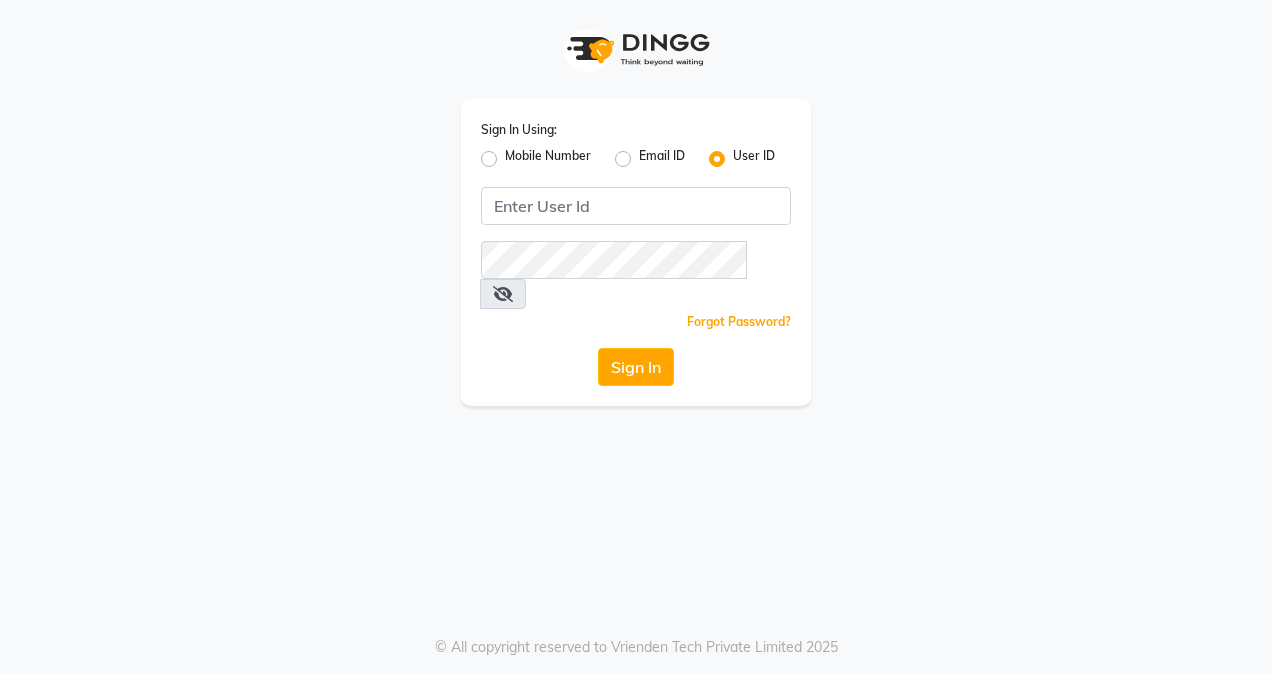click on "Mobile Number" 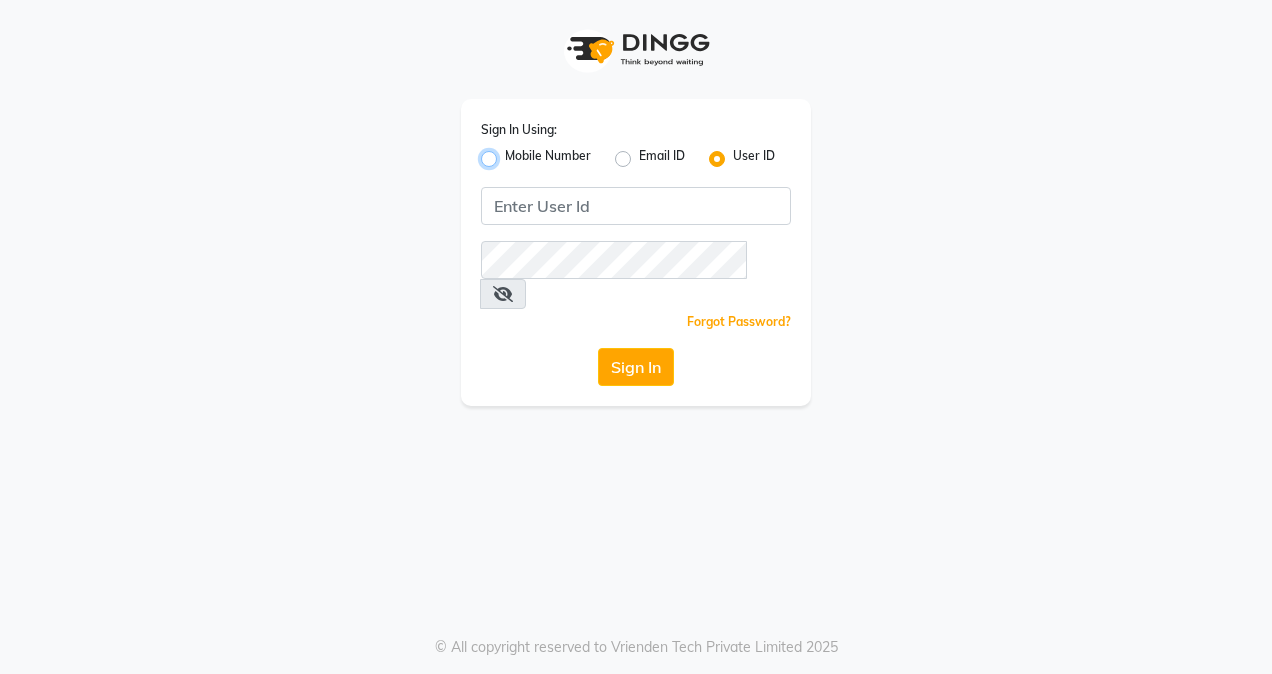 click on "Mobile Number" at bounding box center (511, 153) 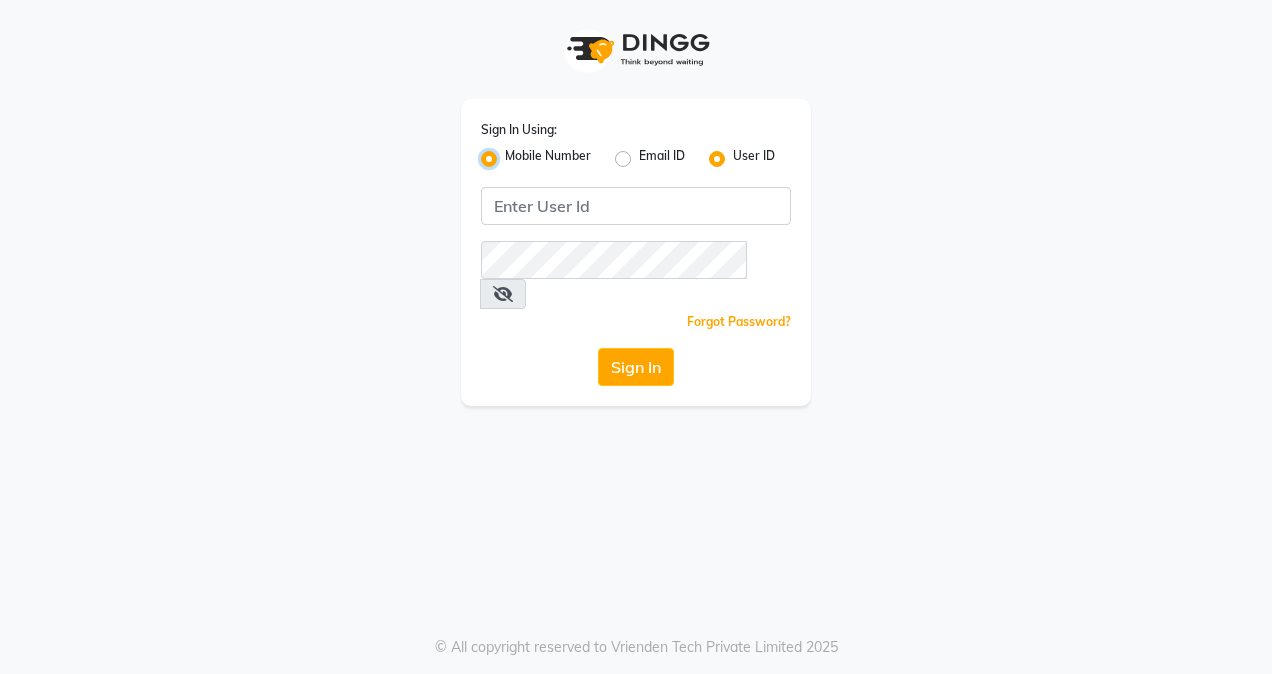 radio on "false" 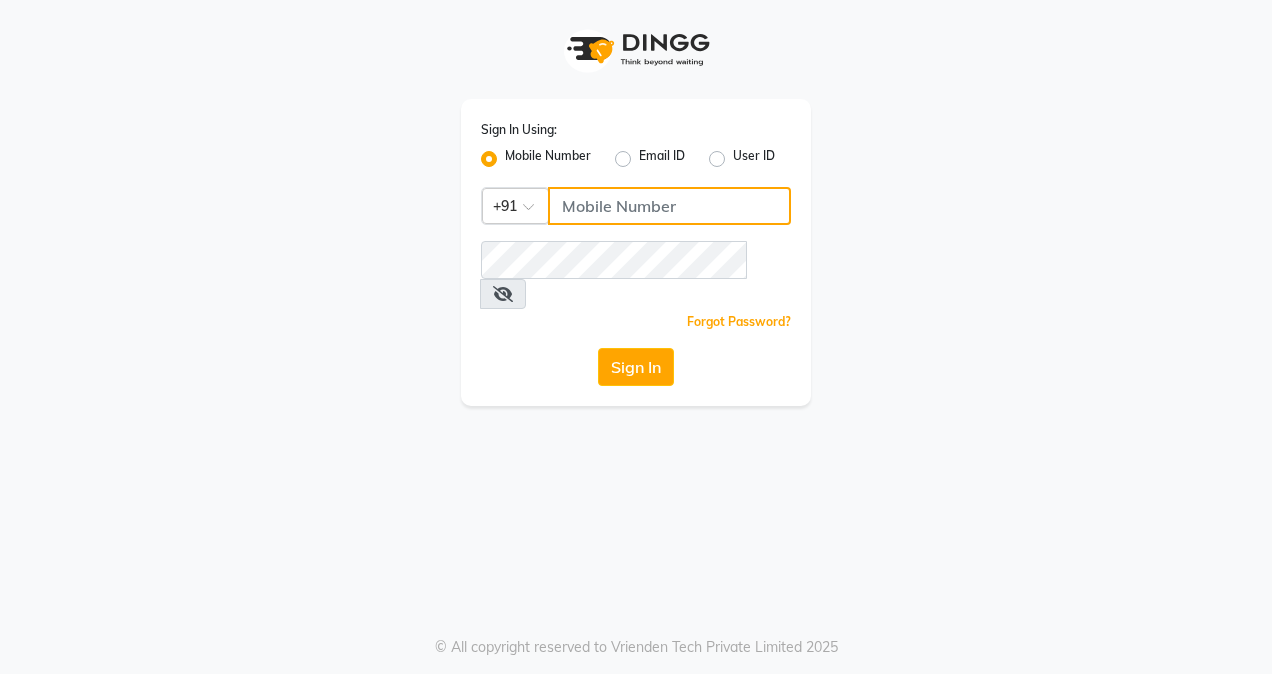 click 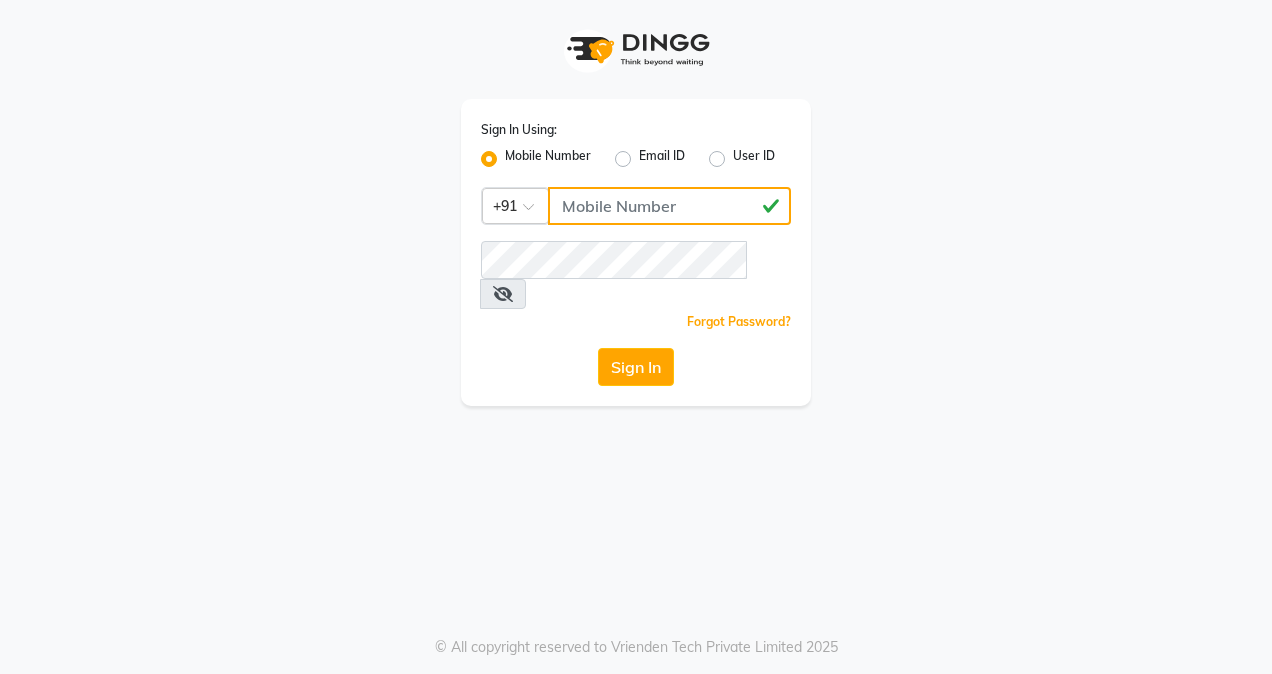 type on "[PHONE]" 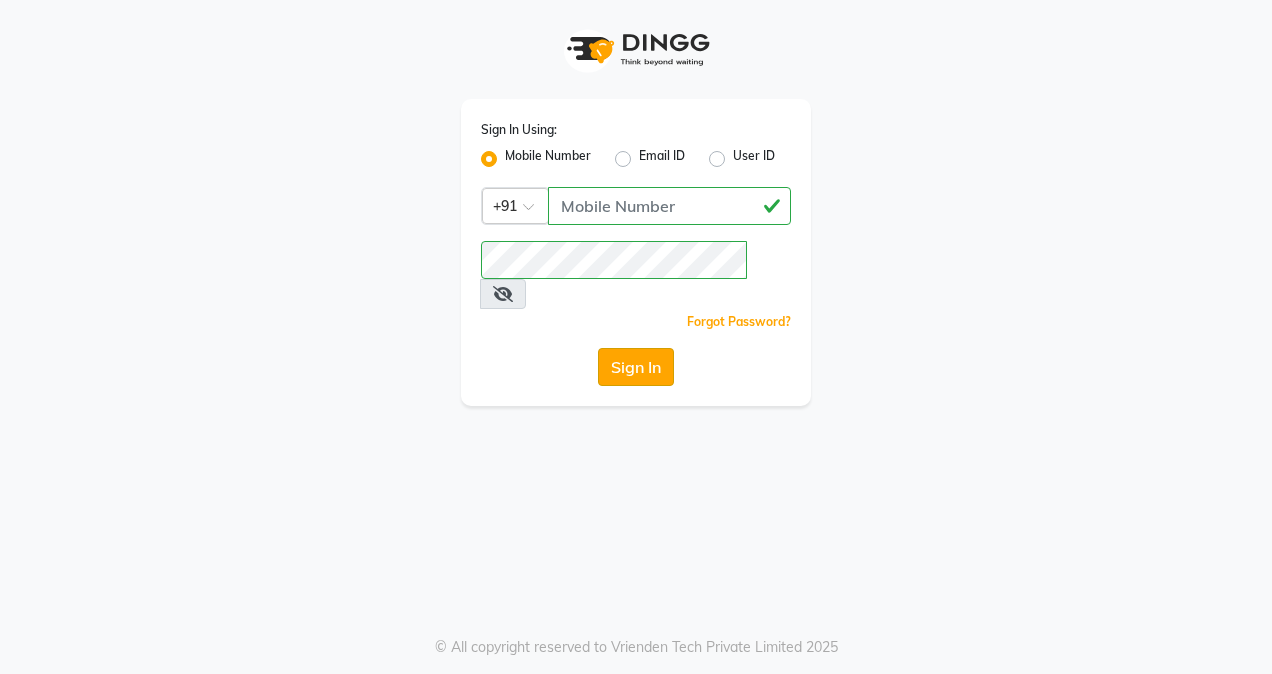 click on "Sign In" 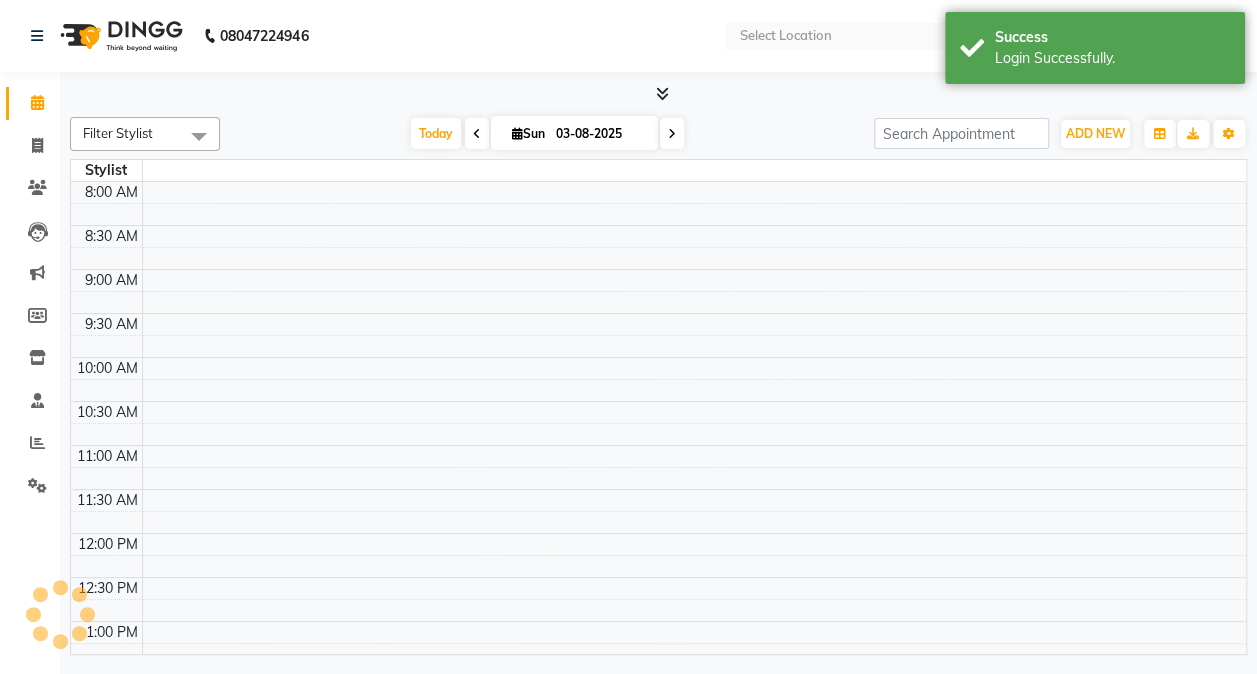 select on "en" 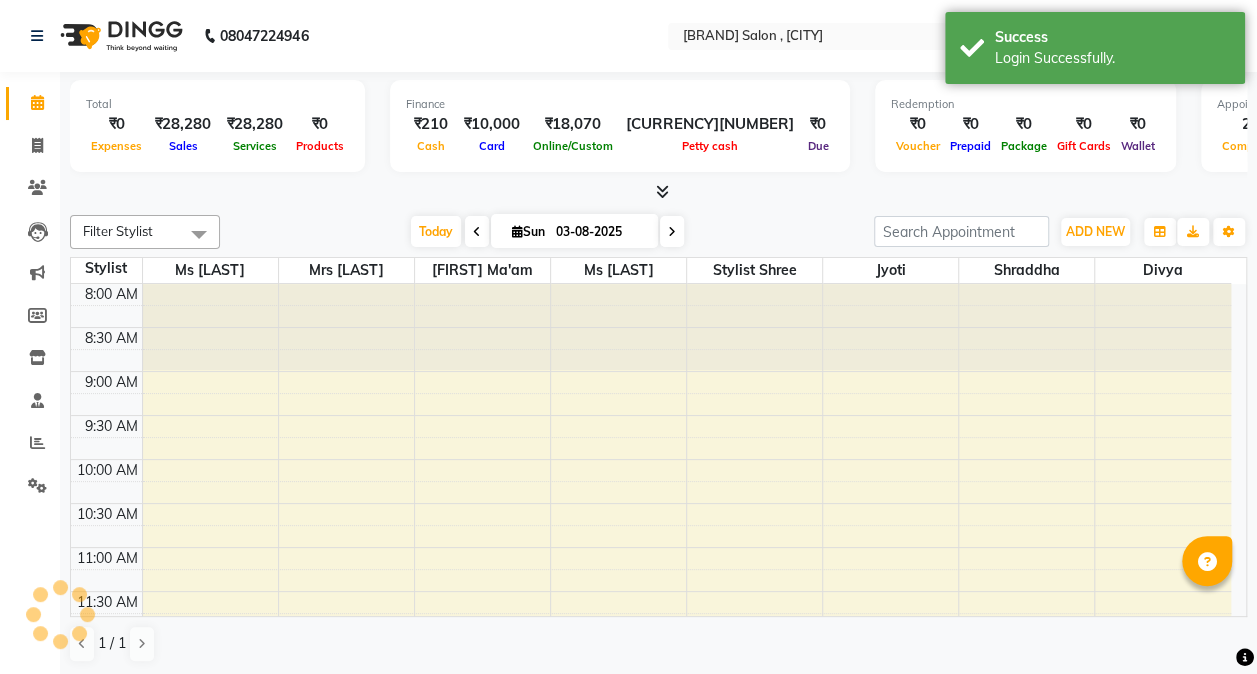 scroll, scrollTop: 0, scrollLeft: 0, axis: both 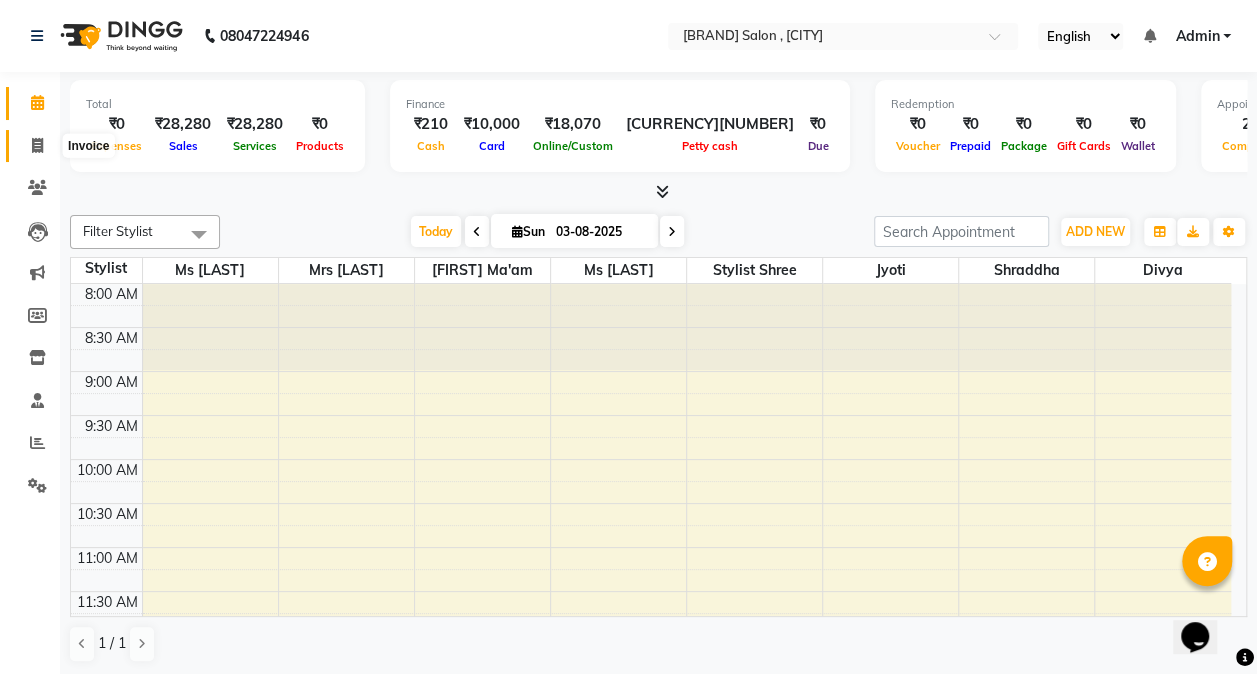 click 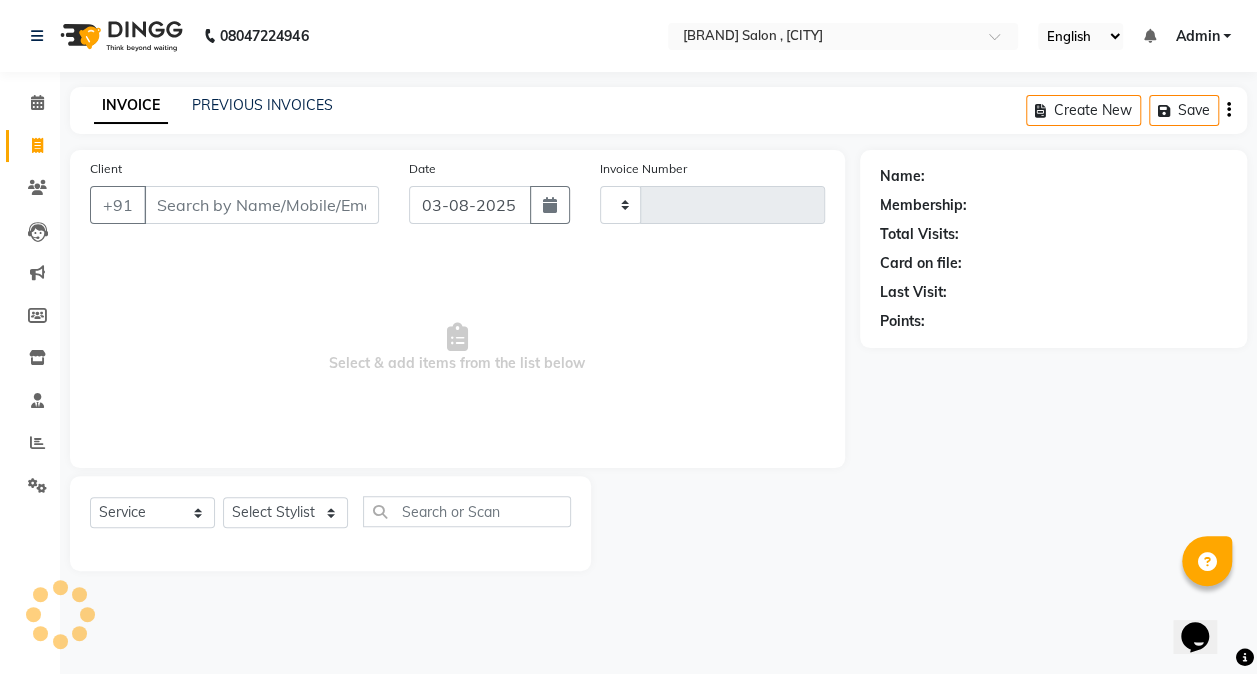 type on "1542" 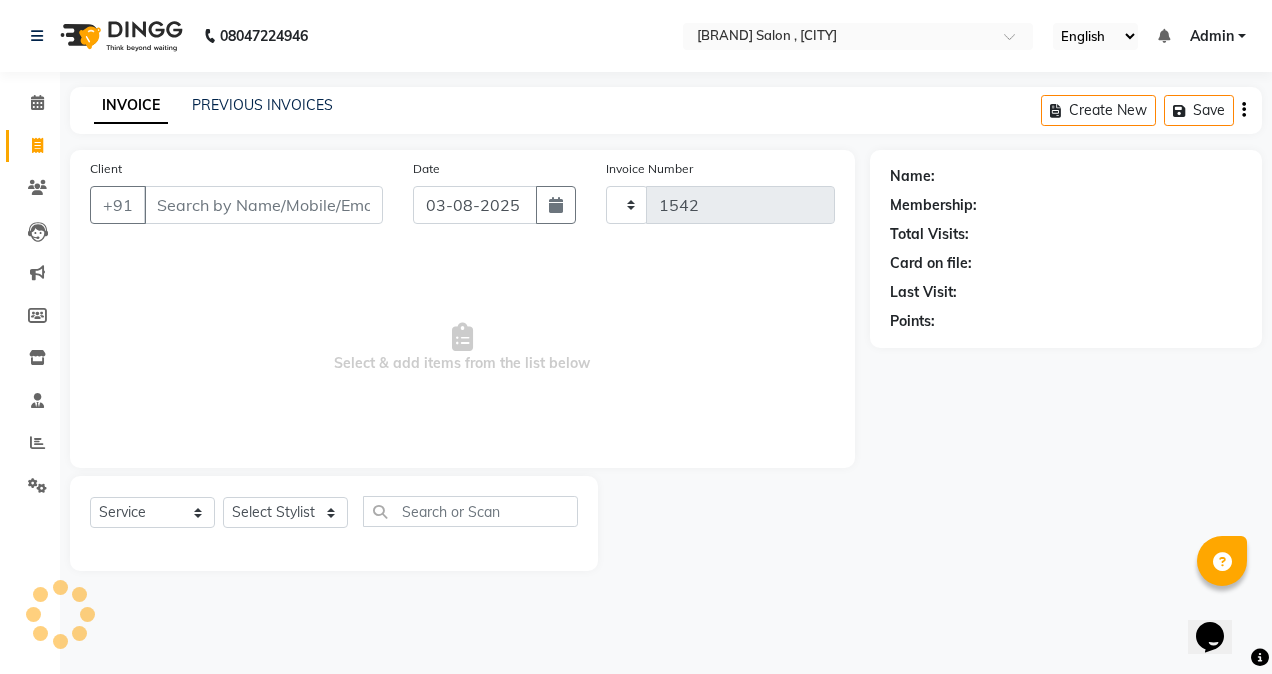 select on "4182" 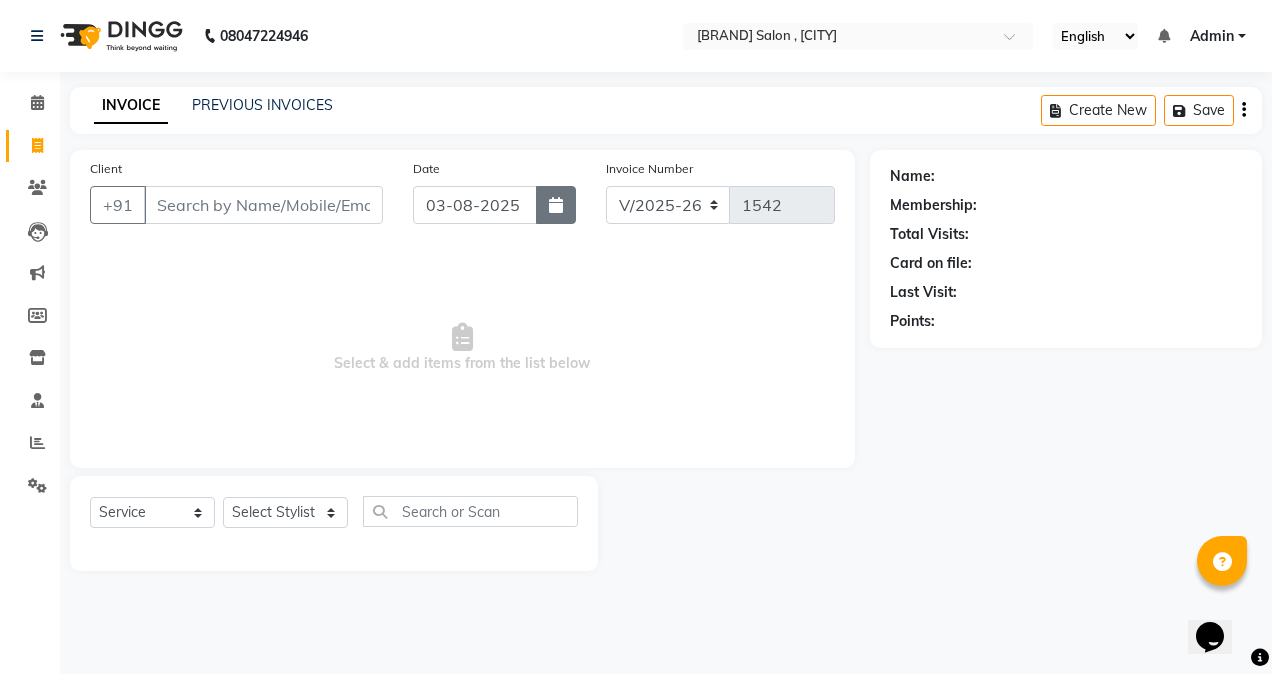 click 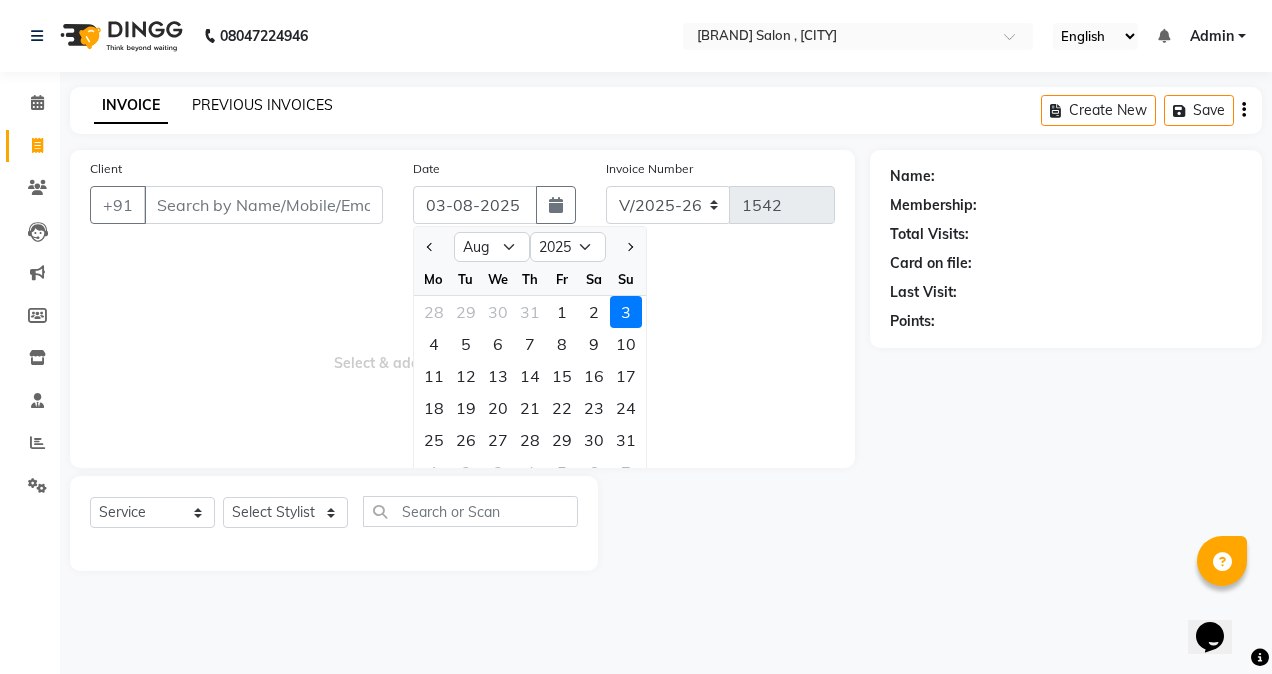 click on "PREVIOUS INVOICES" 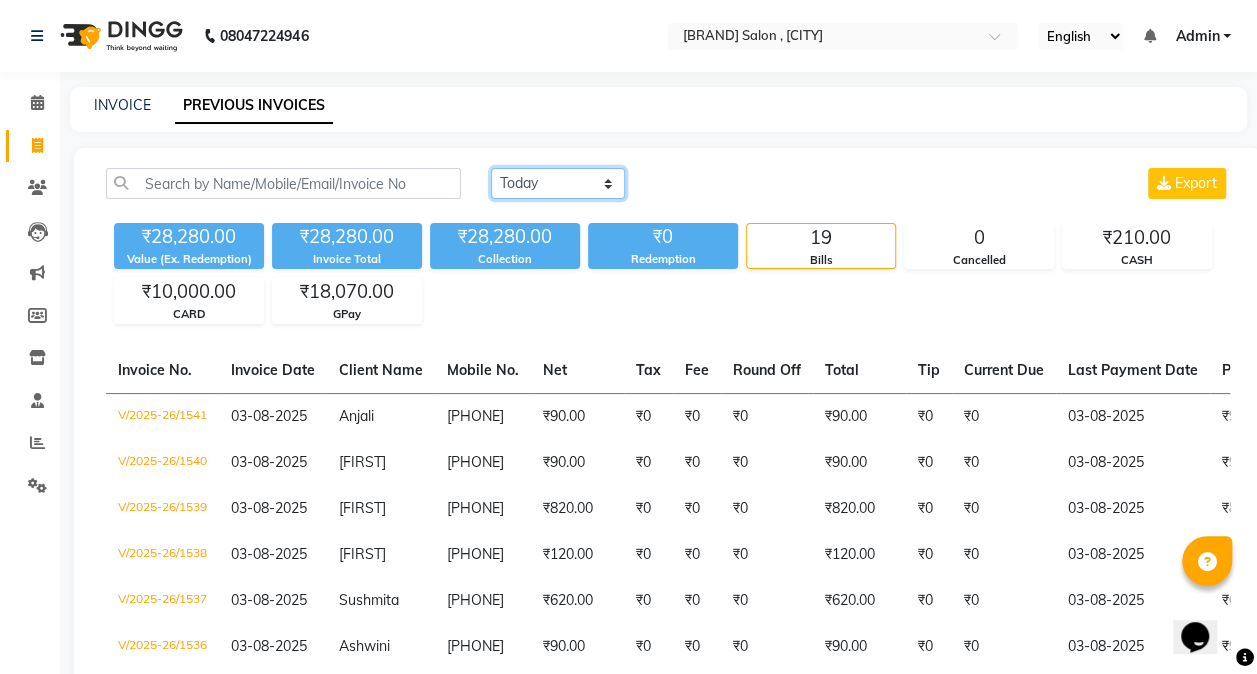 click on "Today Yesterday Custom Range" 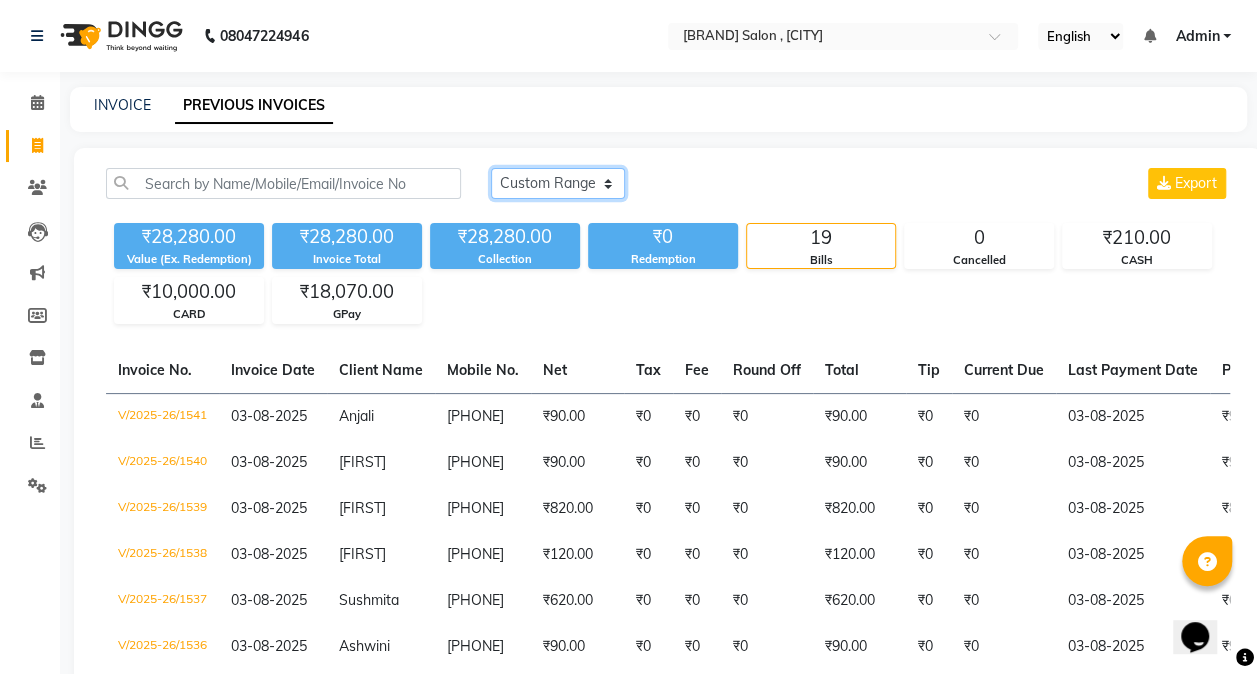 click on "Today Yesterday Custom Range" 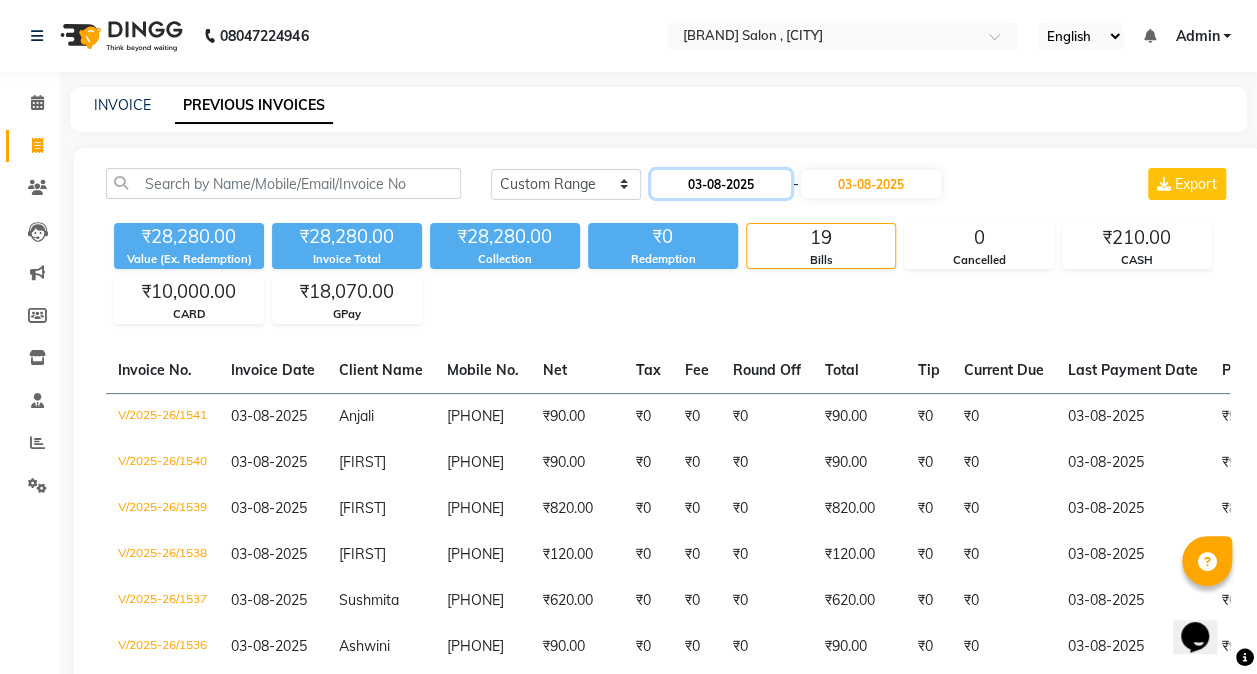 click on "03-08-2025" 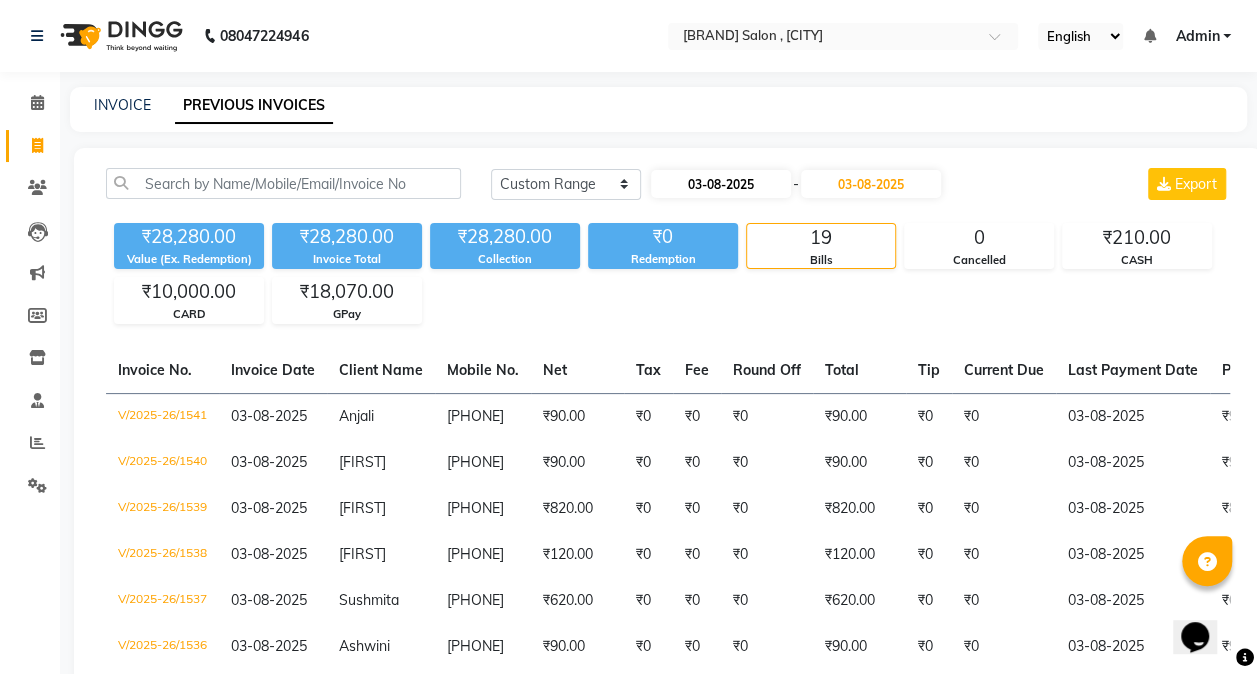 select on "8" 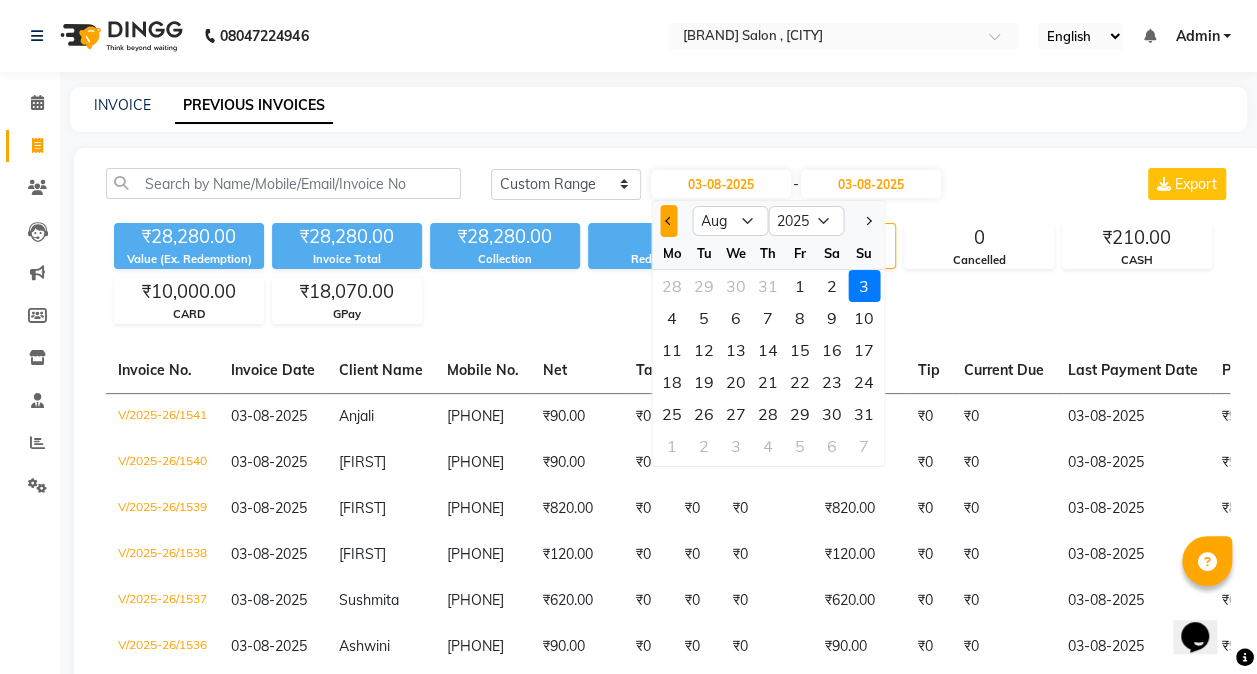 click 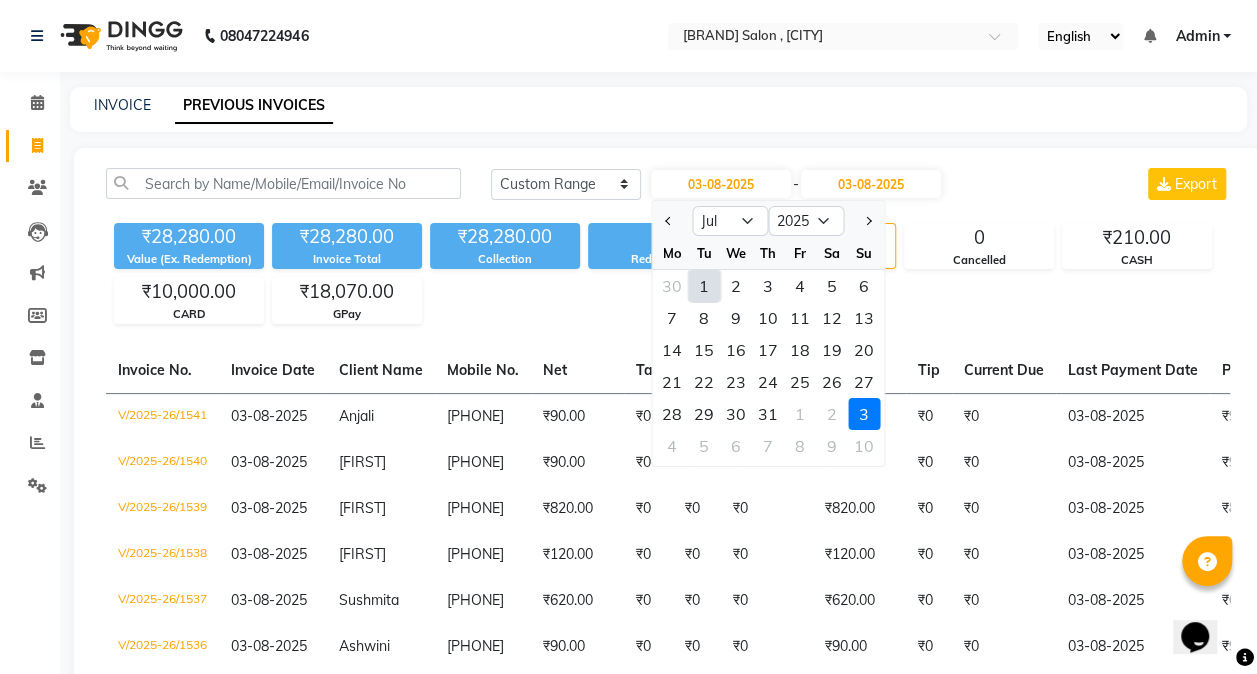 click on "1" 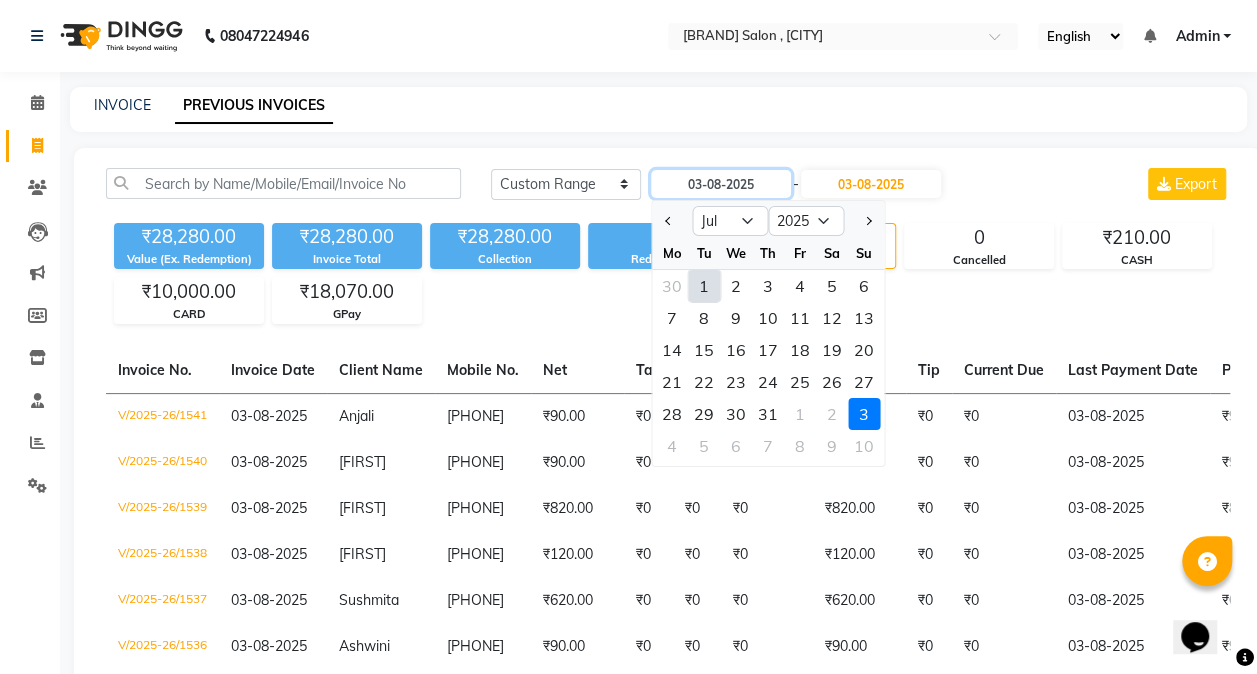 type on "01-07-2025" 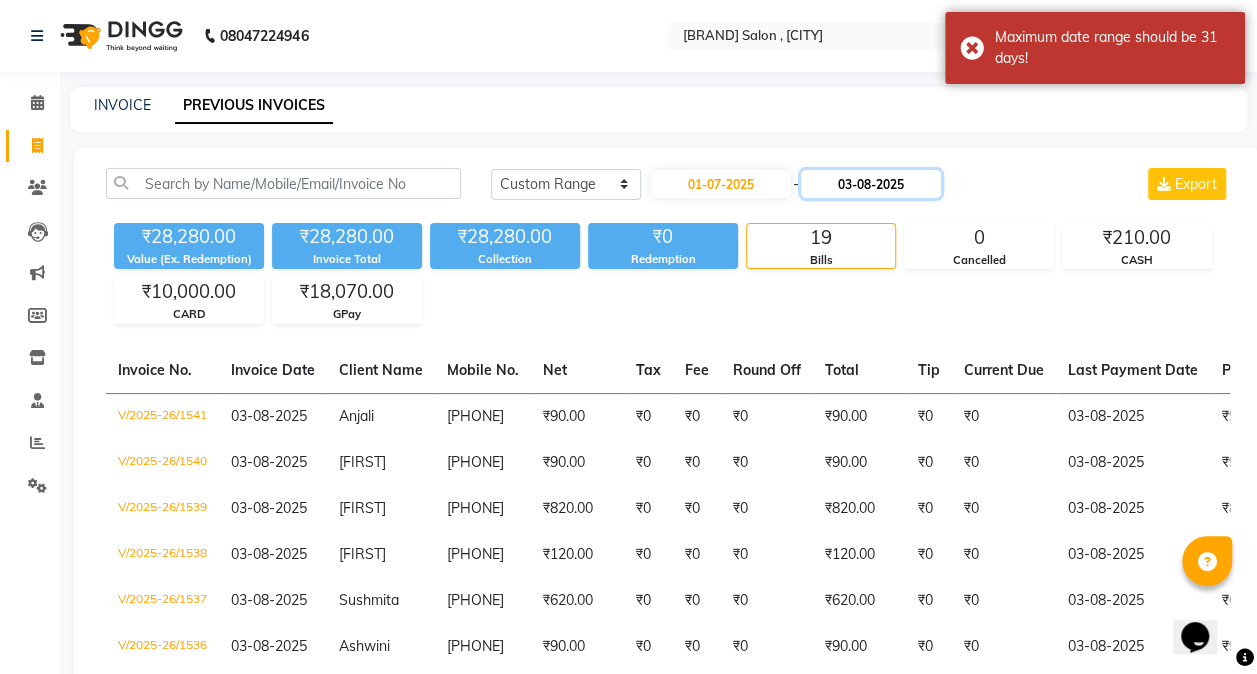 click on "03-08-2025" 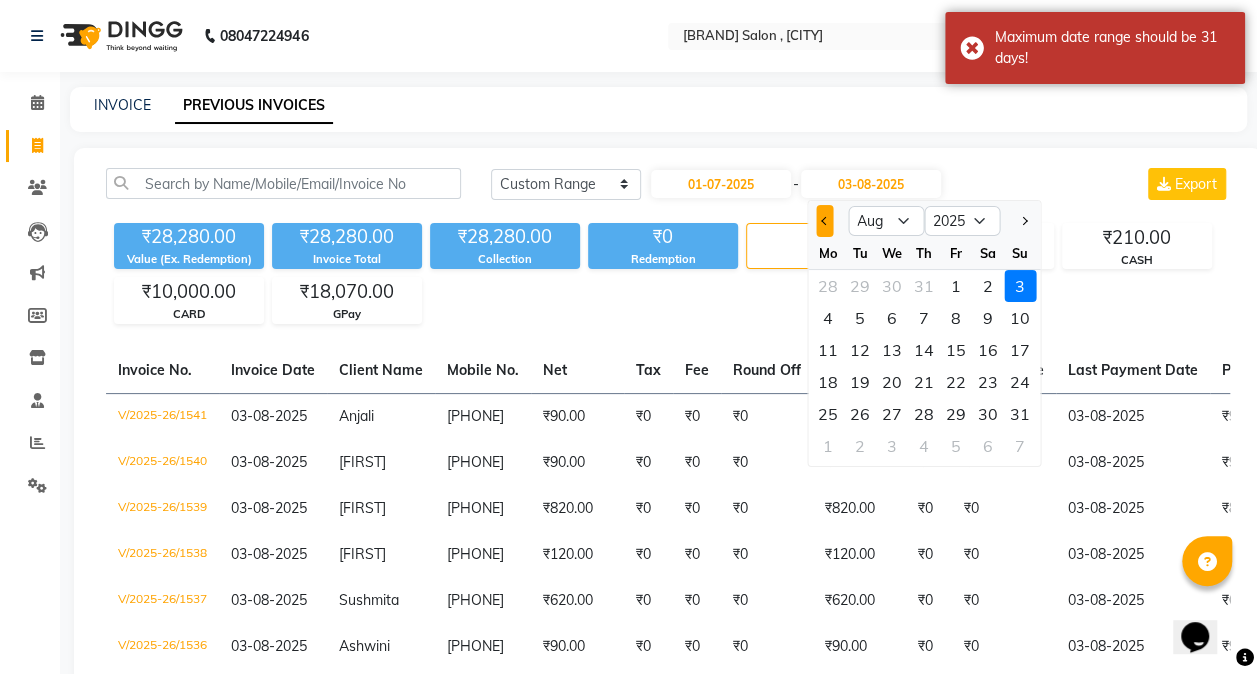 click 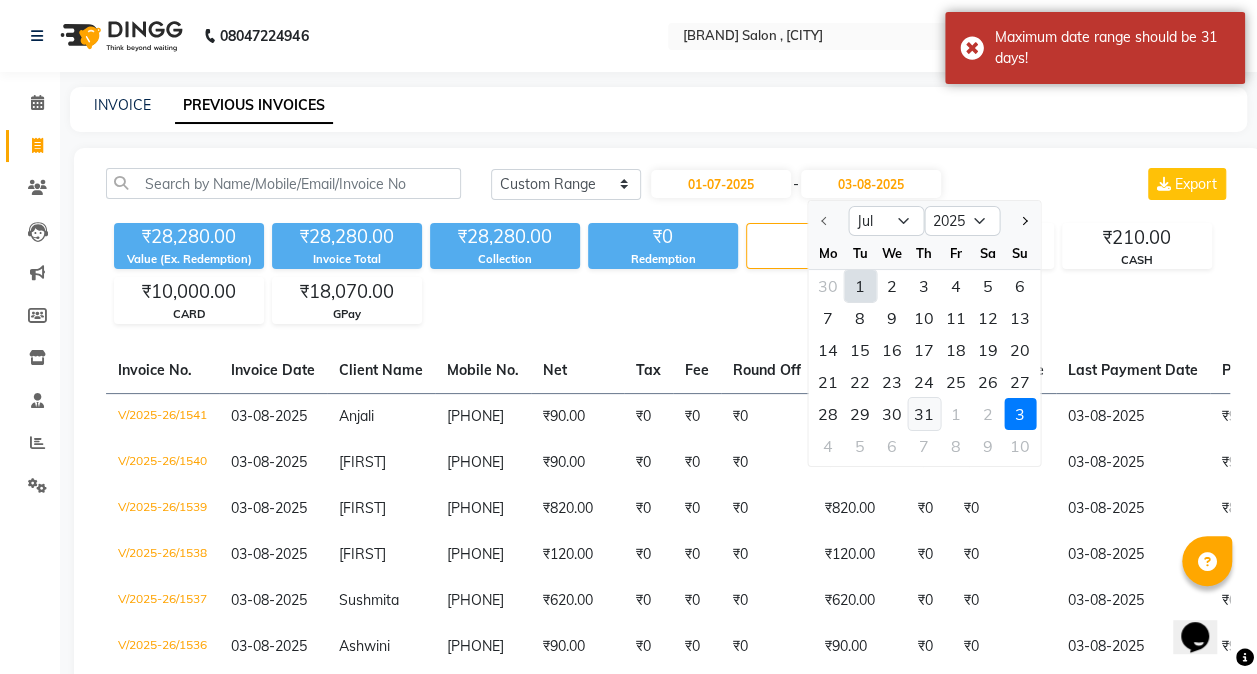 click on "31" 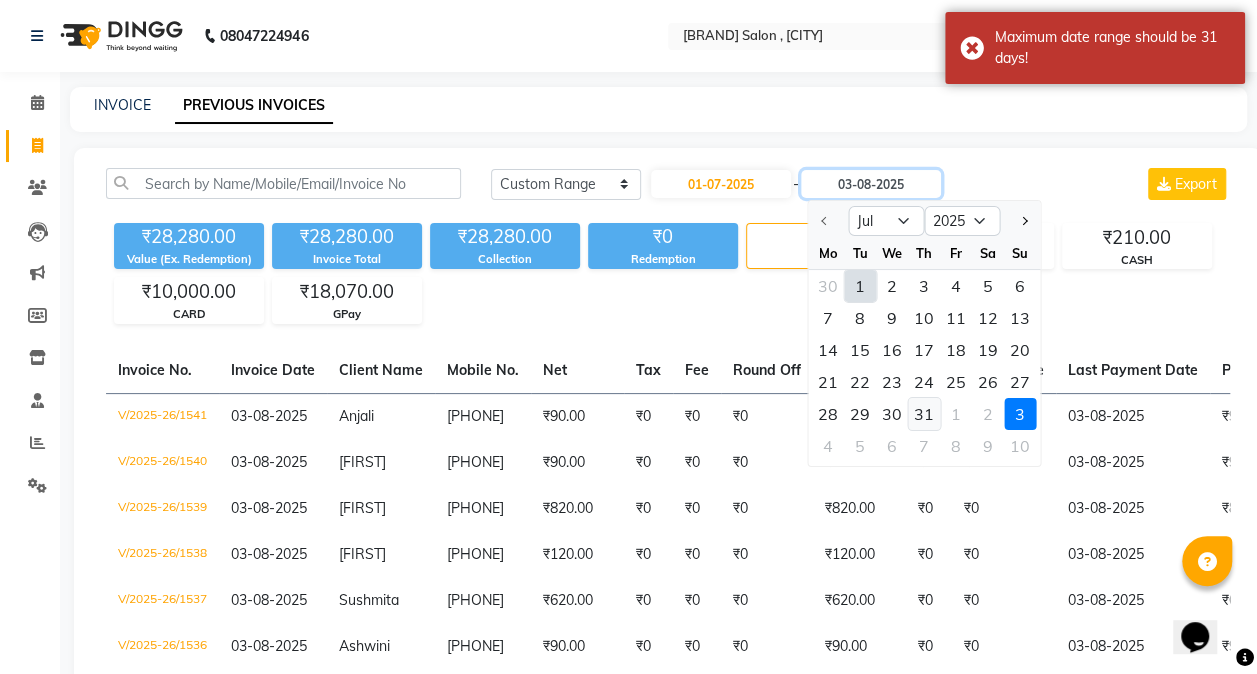 type on "31-07-2025" 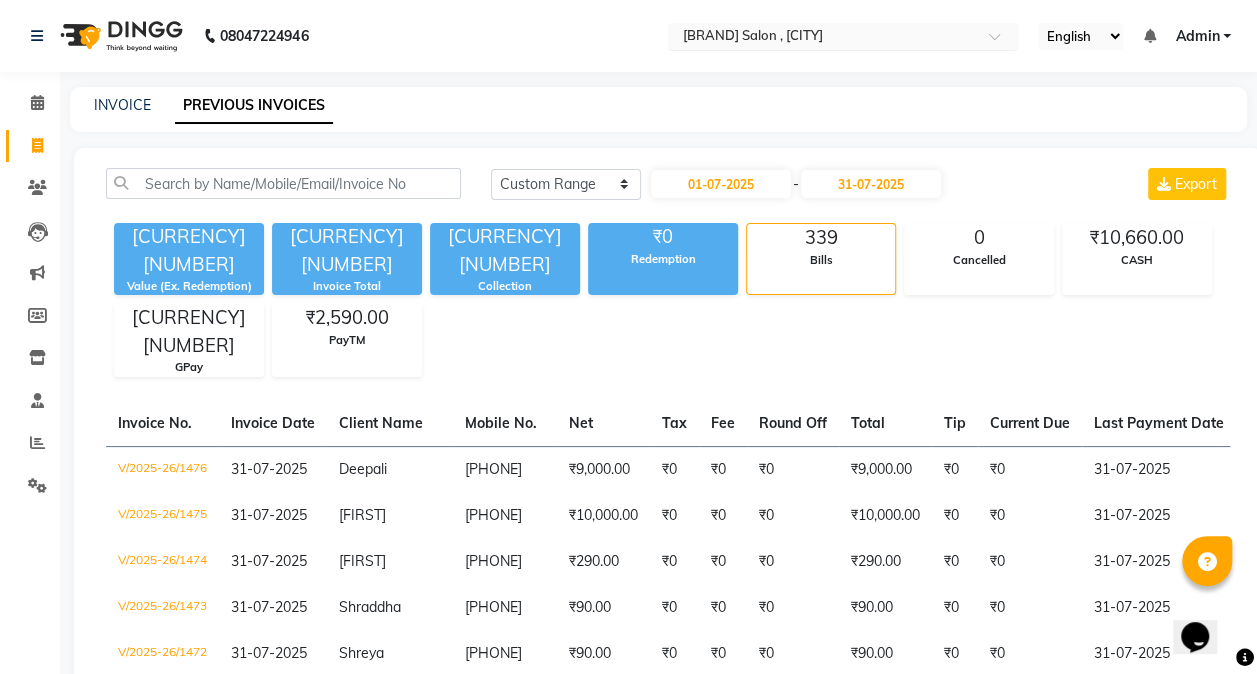 click at bounding box center (843, 38) 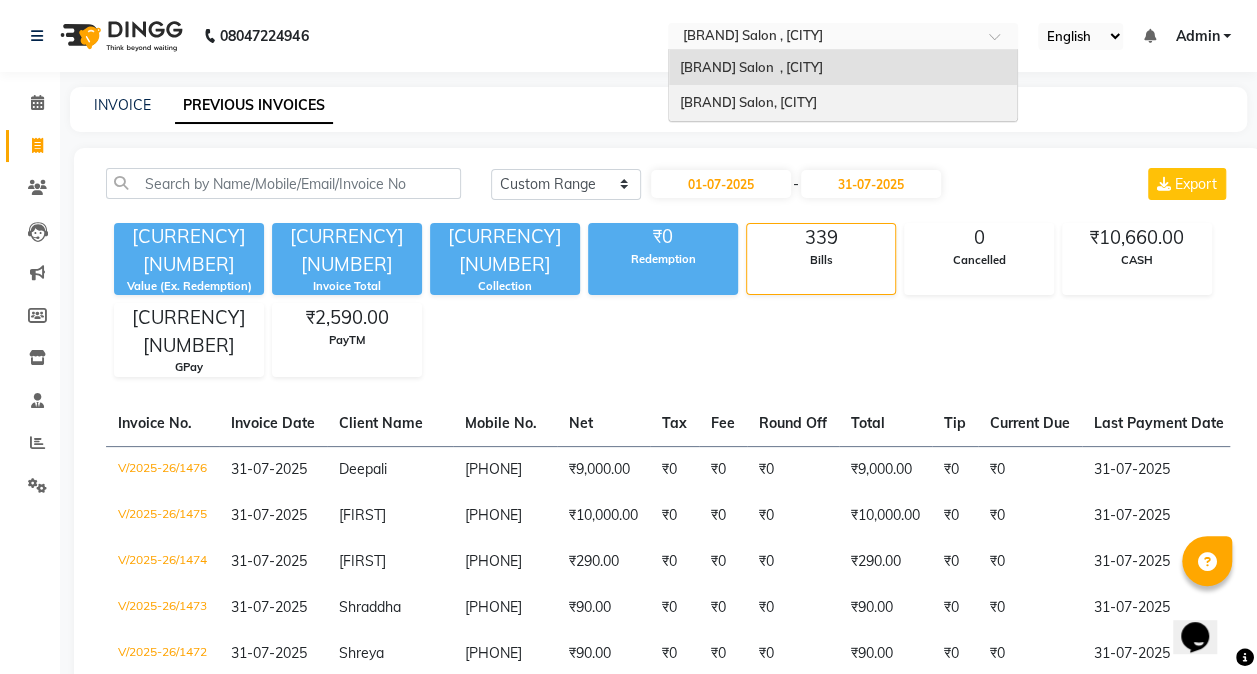 click on "Ieezy Salon, [CITY]" at bounding box center (747, 102) 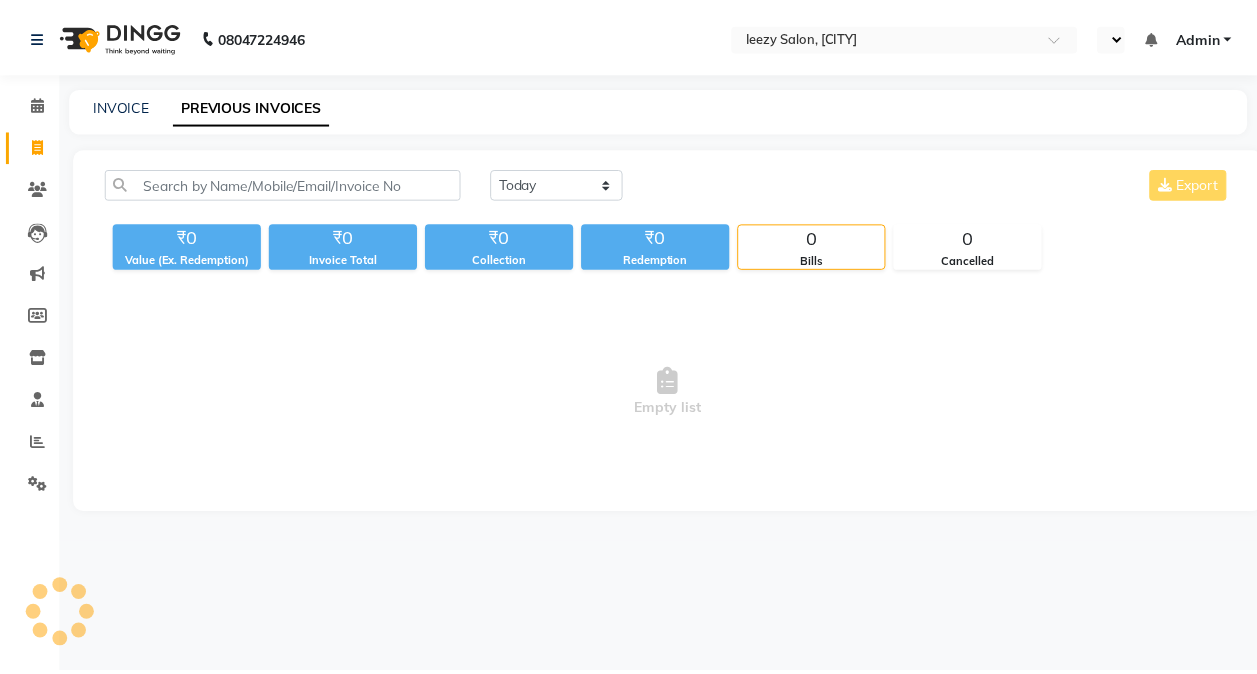 scroll, scrollTop: 0, scrollLeft: 0, axis: both 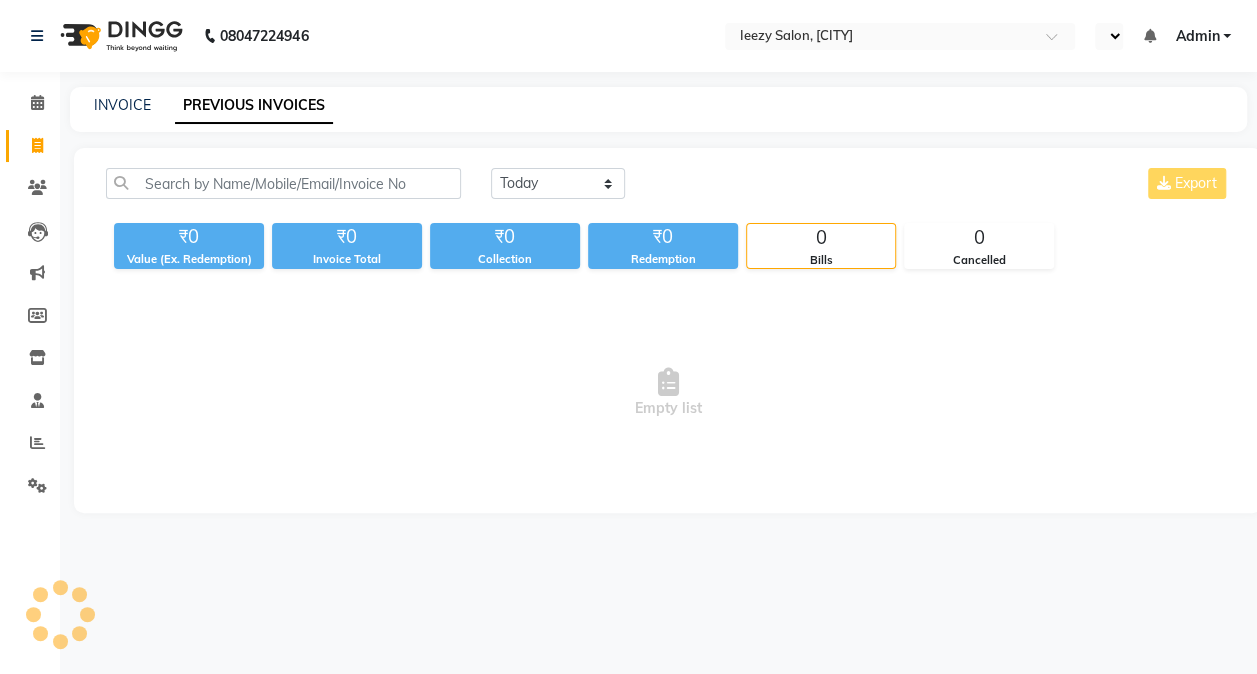 select on "en" 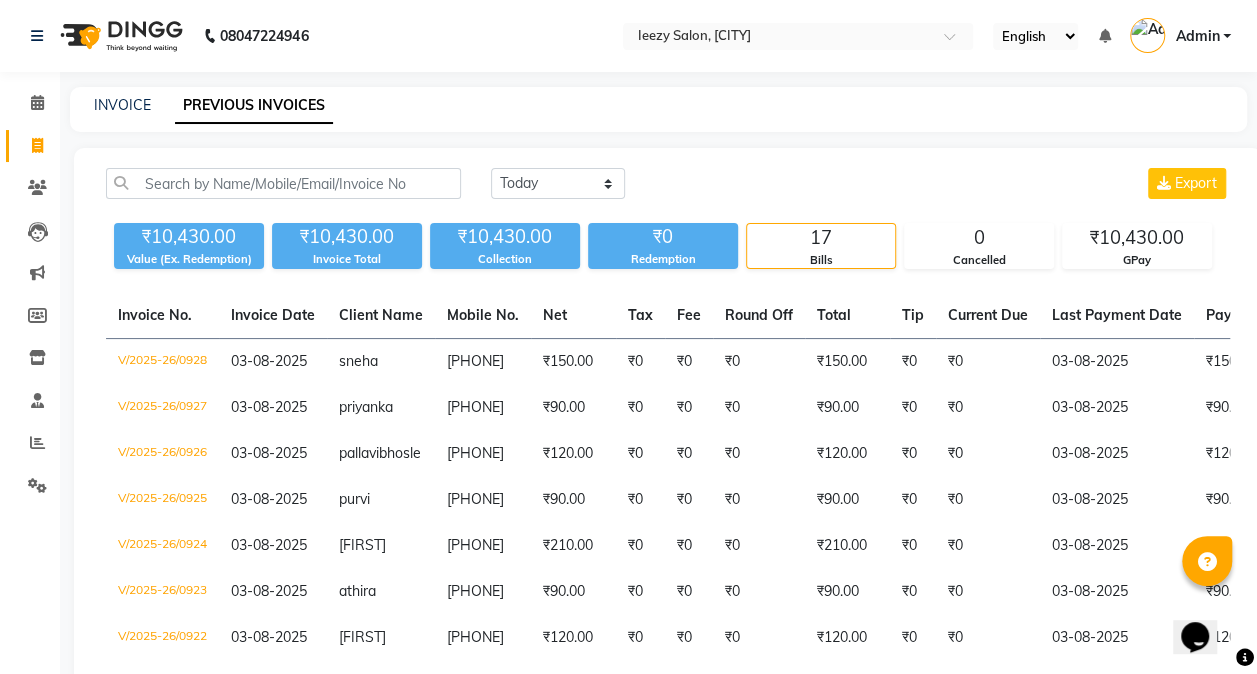 scroll, scrollTop: 0, scrollLeft: 0, axis: both 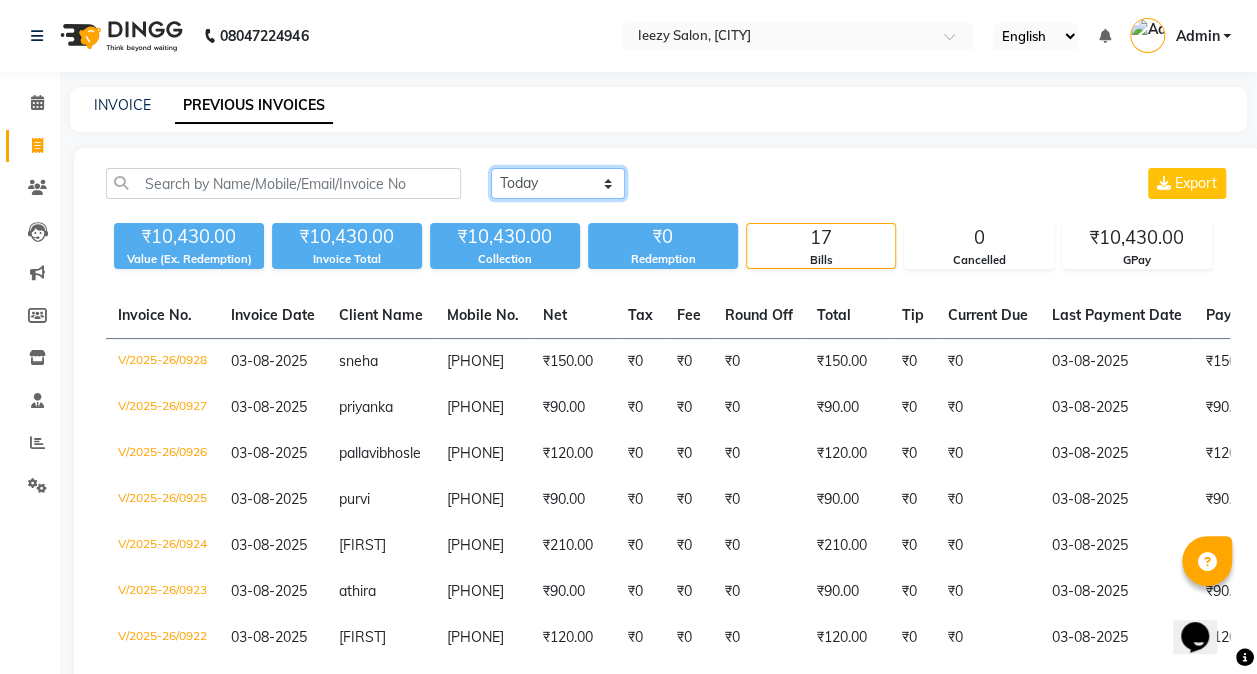 click on "Today Yesterday Custom Range" 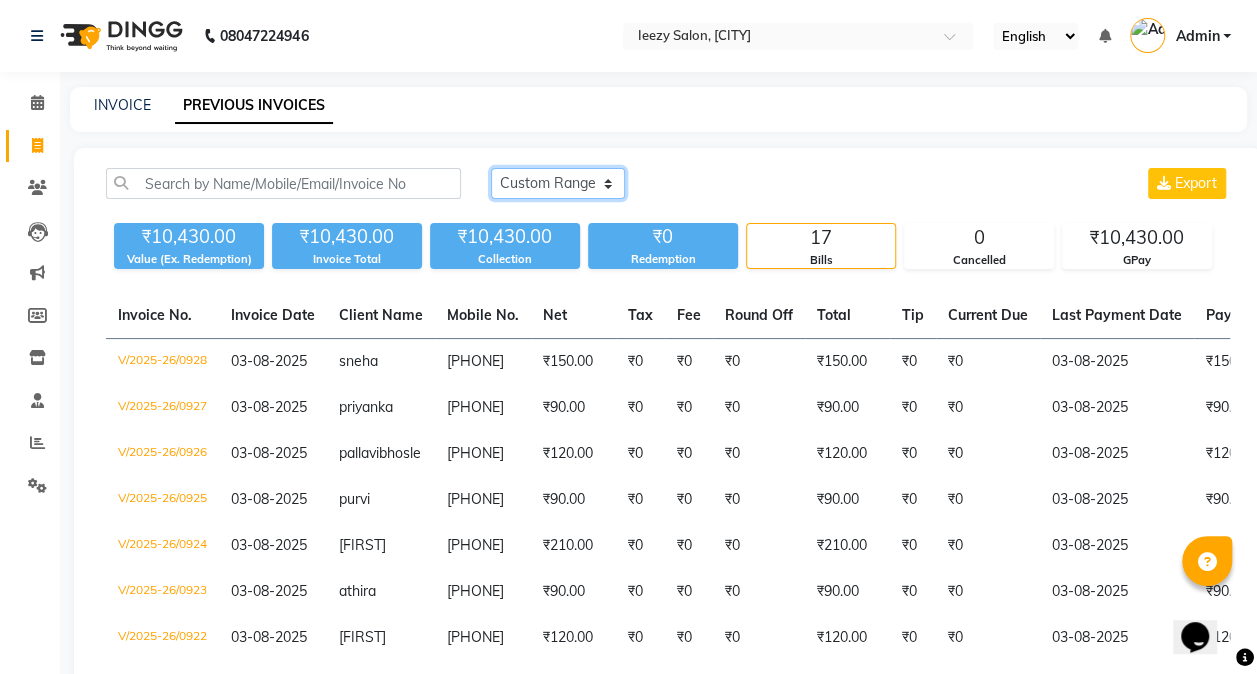 click on "Today Yesterday Custom Range" 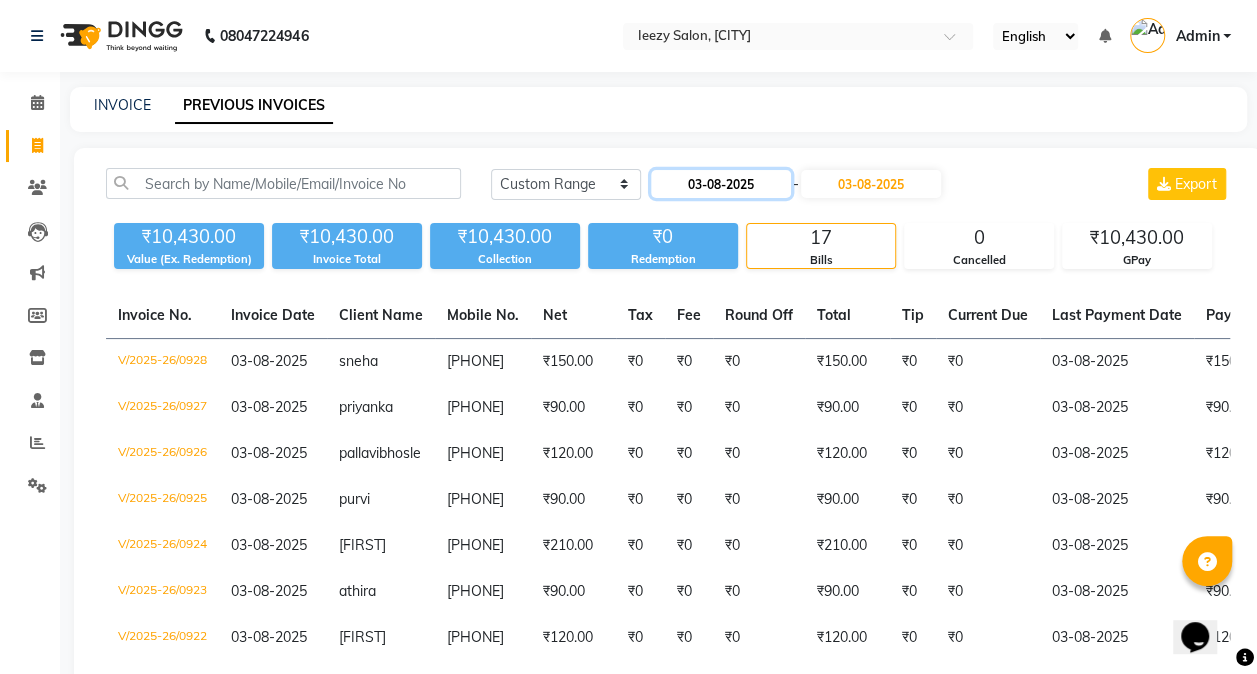 click on "03-08-2025" 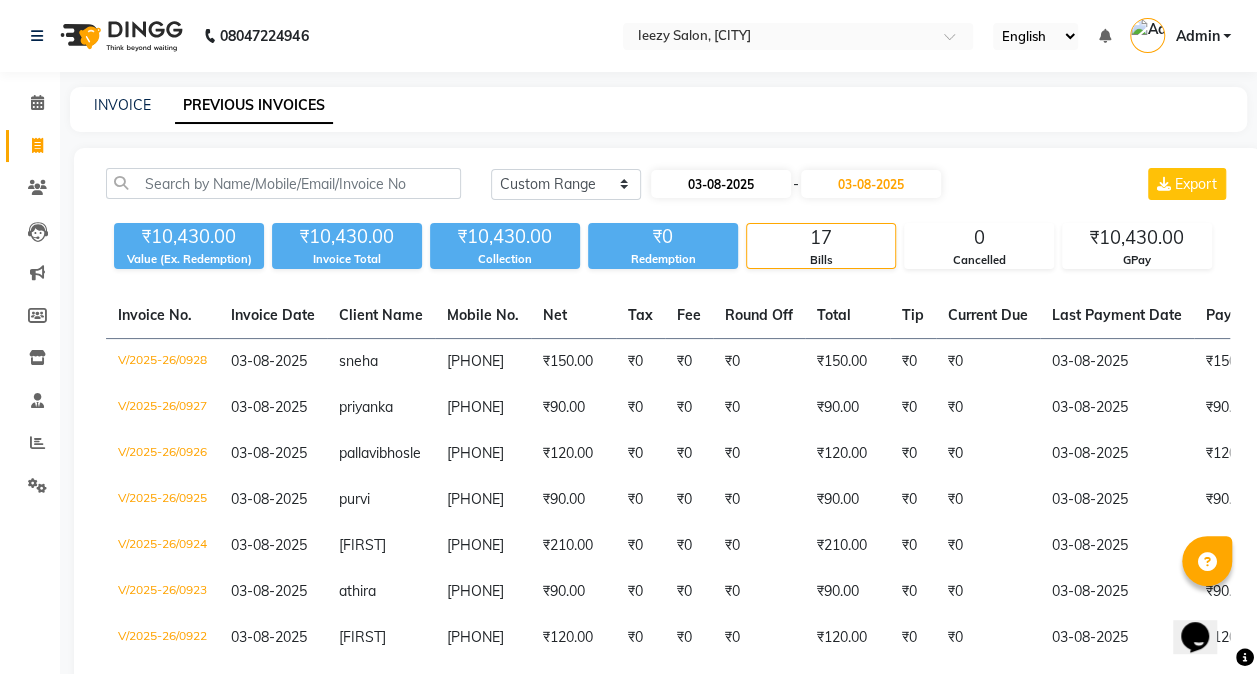 select on "8" 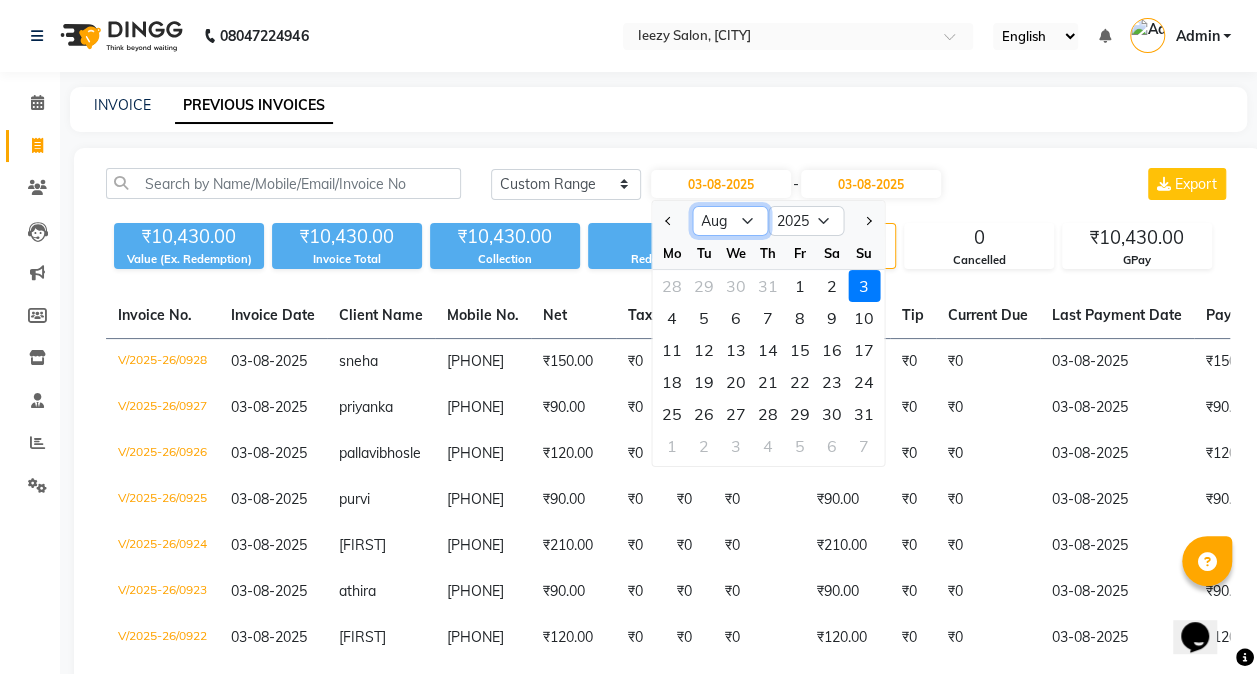 click on "Jan Feb Mar Apr May Jun Jul Aug Sep Oct Nov Dec" 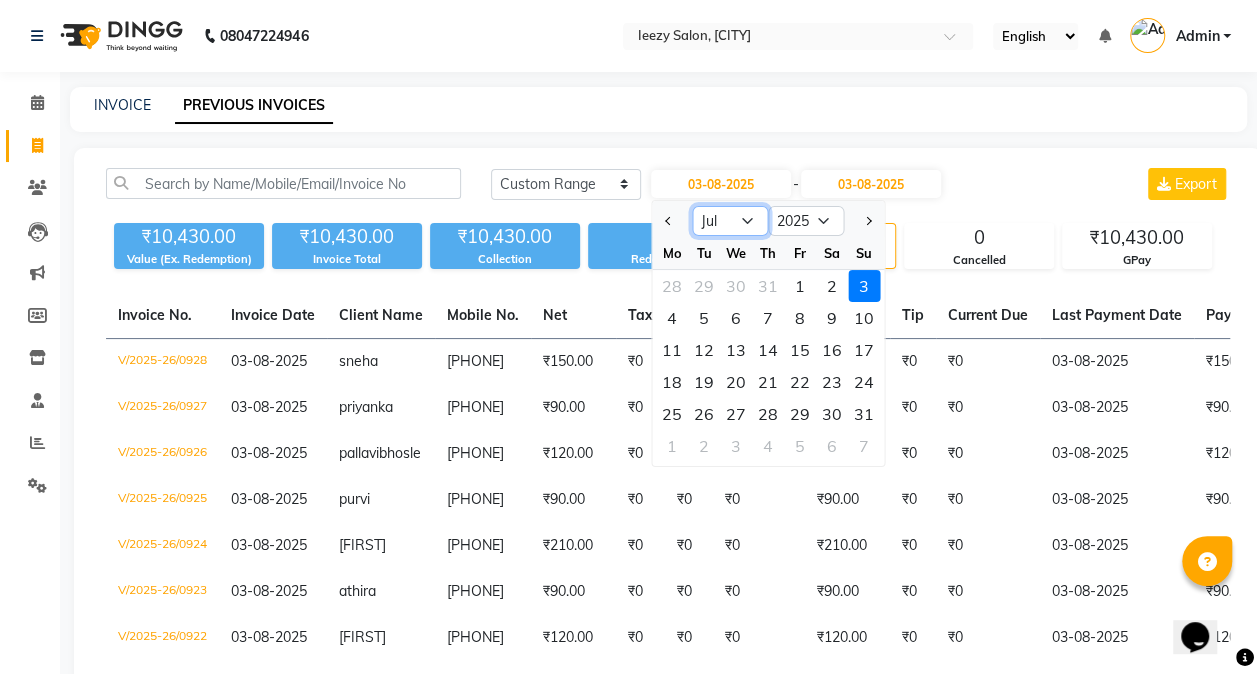 click on "Jan Feb Mar Apr May Jun Jul Aug Sep Oct Nov Dec" 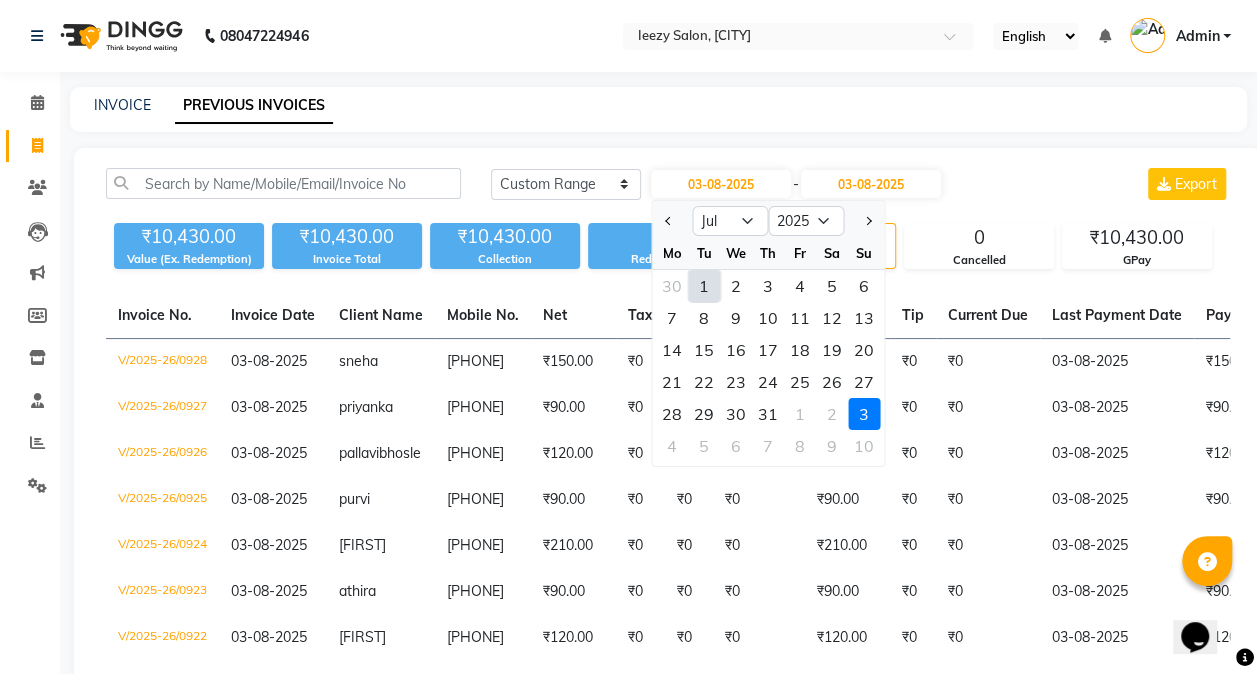 click on "1" 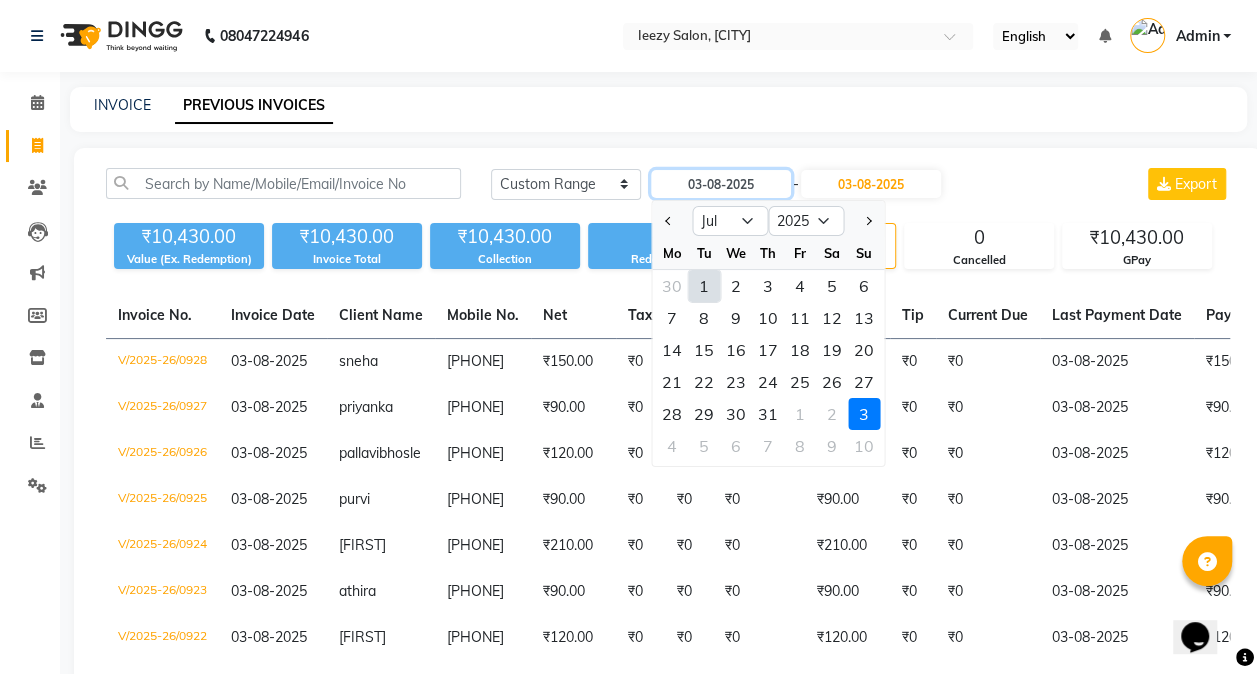 type on "01-07-2025" 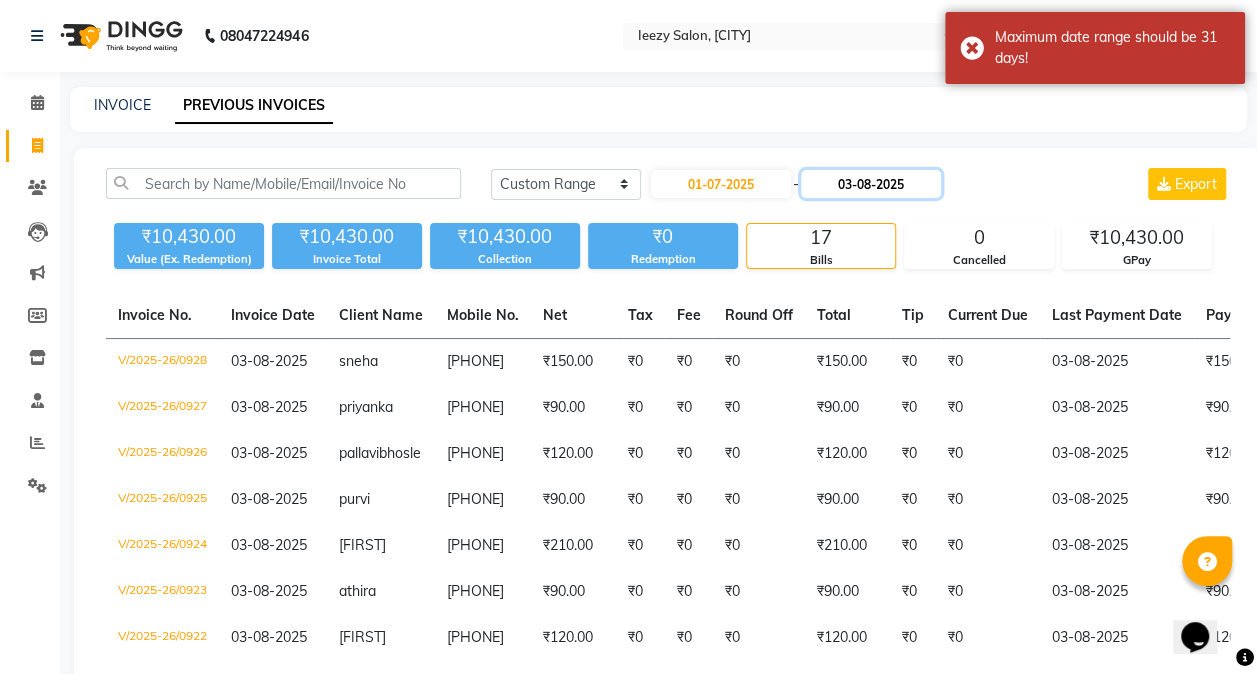 click on "03-08-2025" 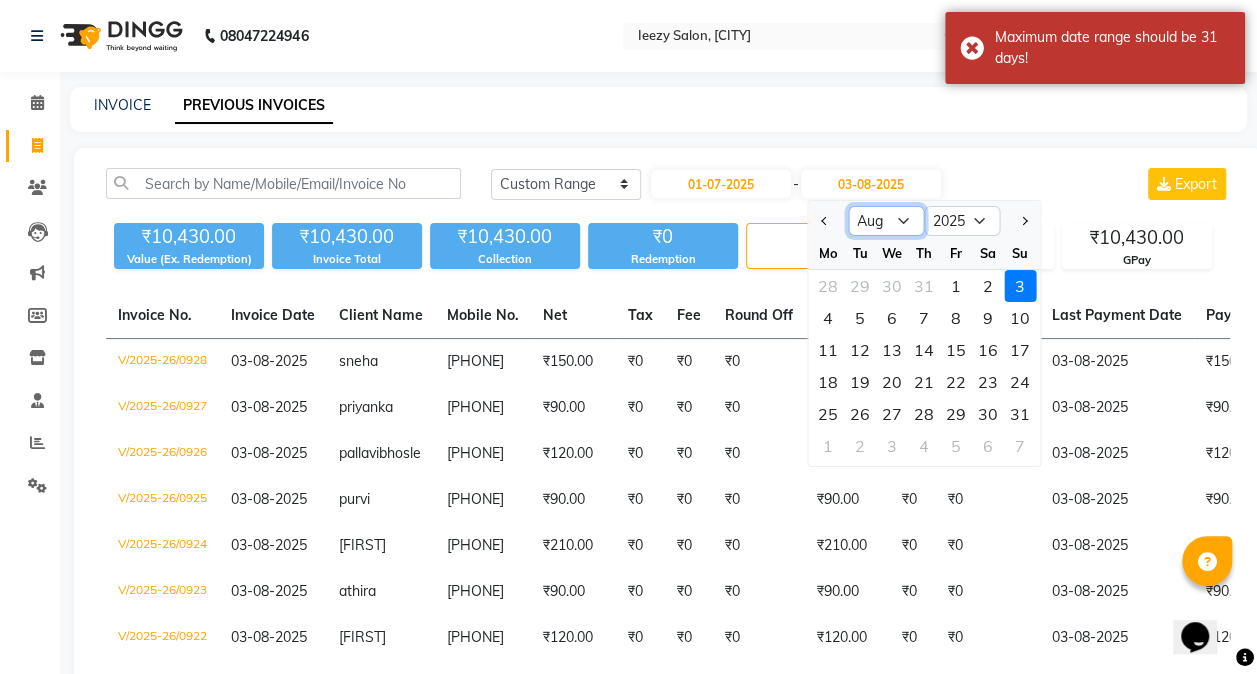 click on "Jul Aug Sep Oct Nov Dec" 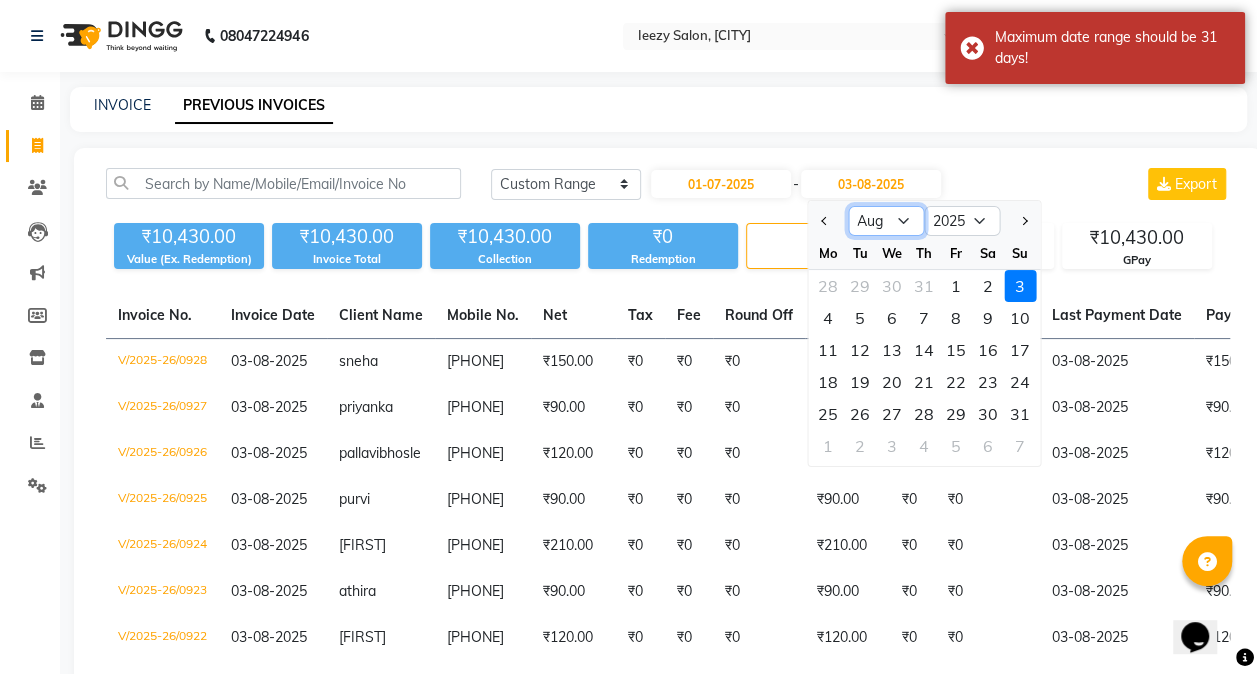 select on "7" 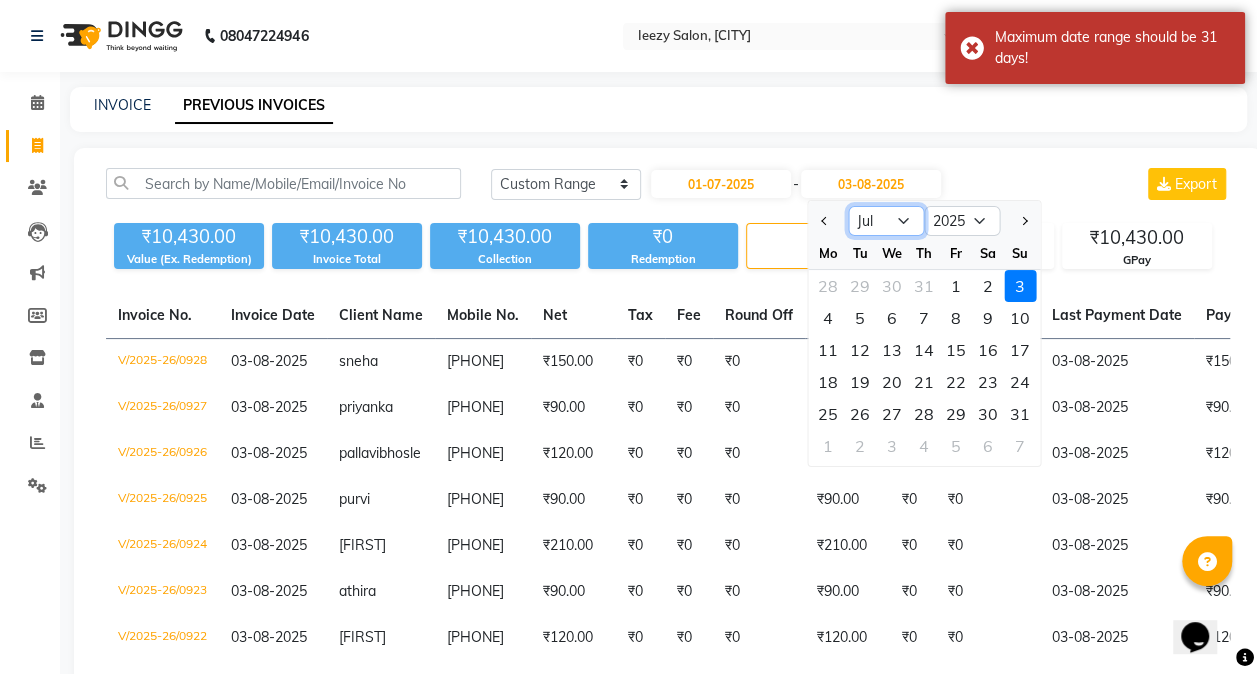 click on "Jul Aug Sep Oct Nov Dec" 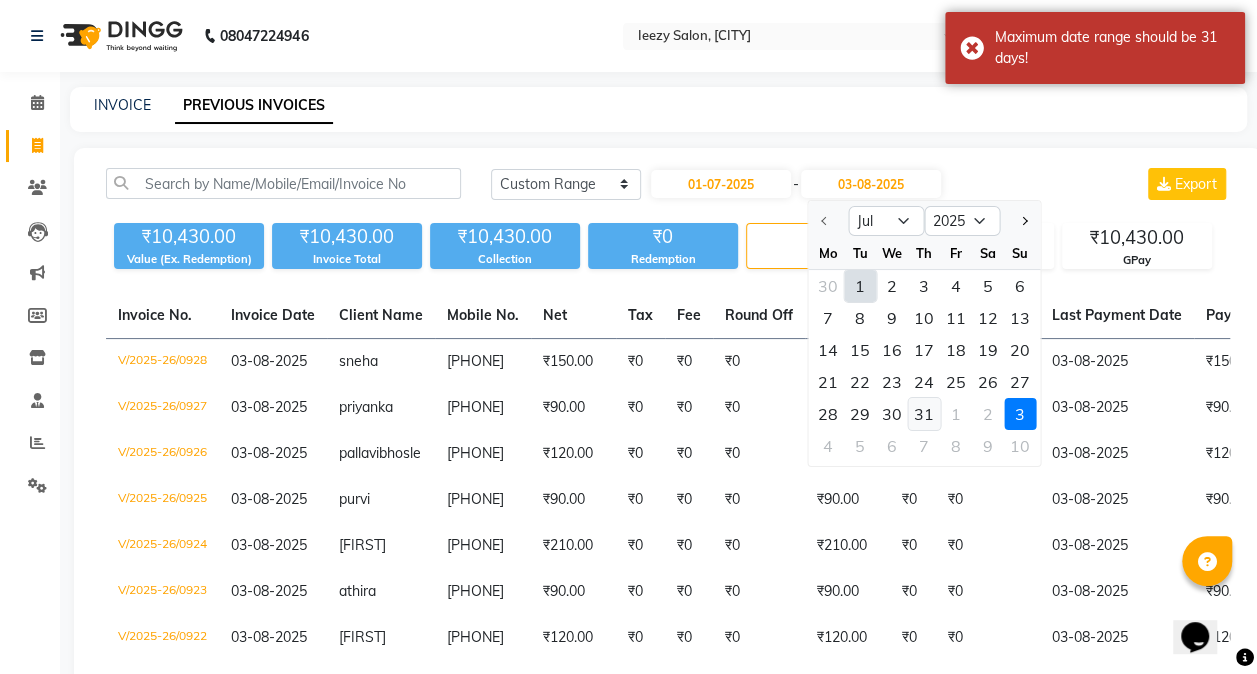 click on "31" 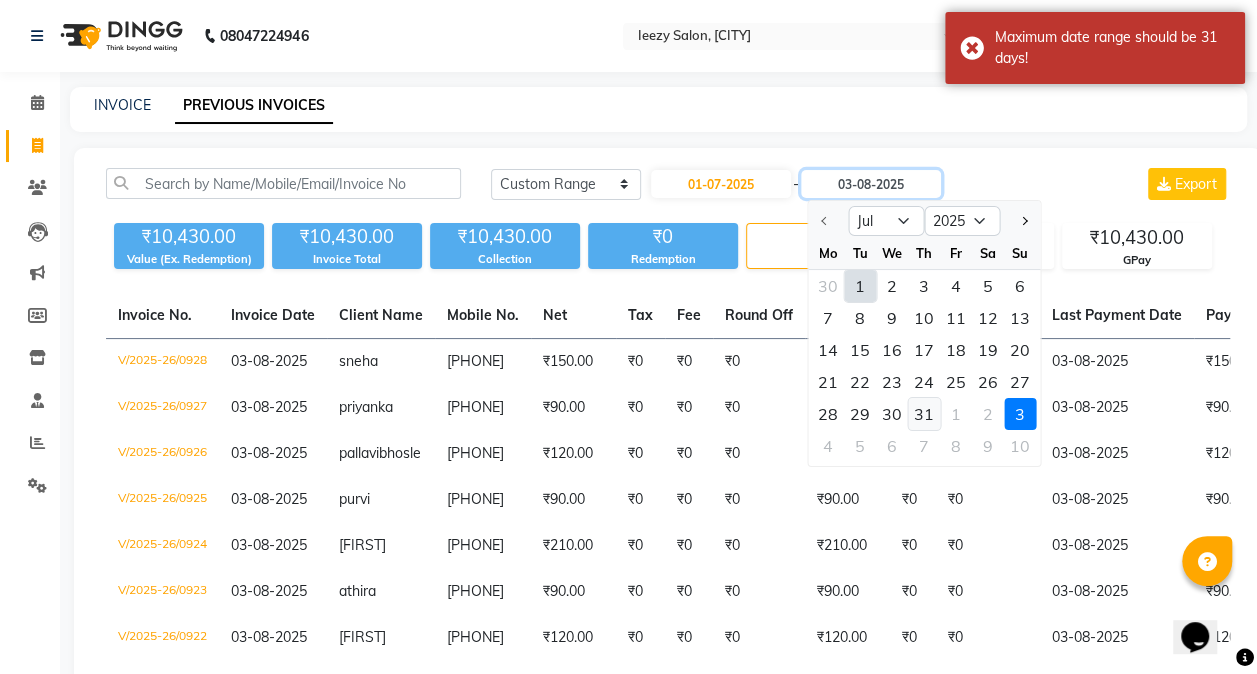 type on "31-07-2025" 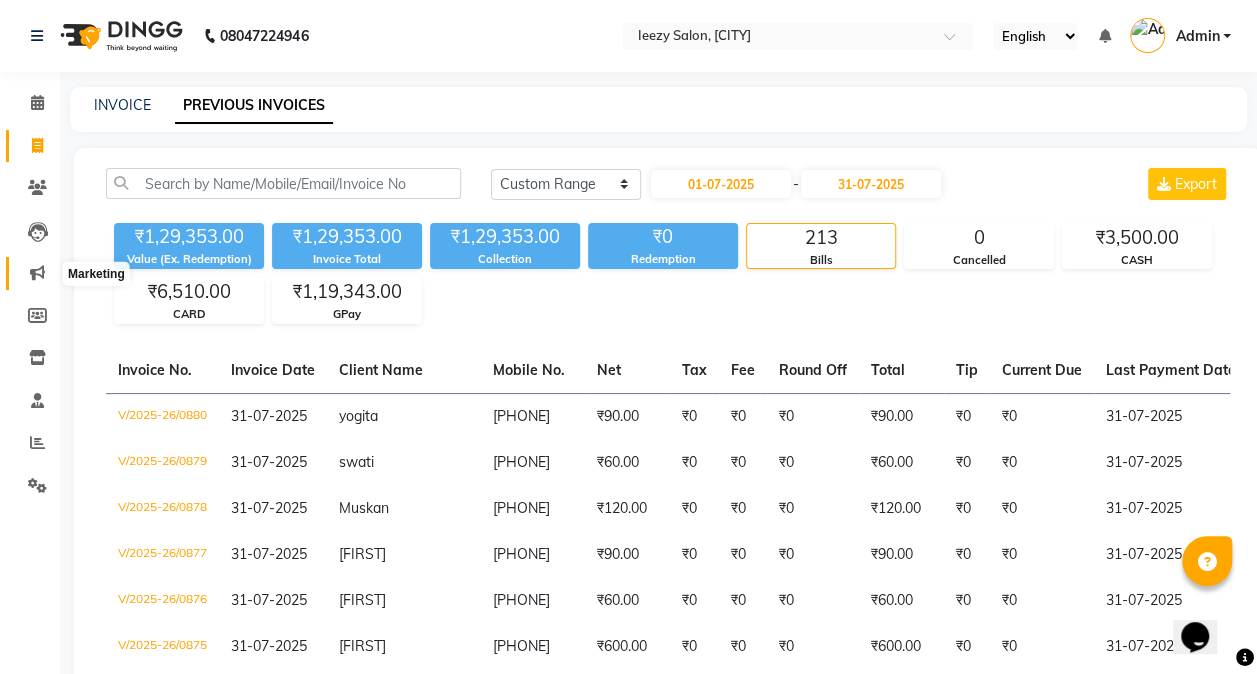 click 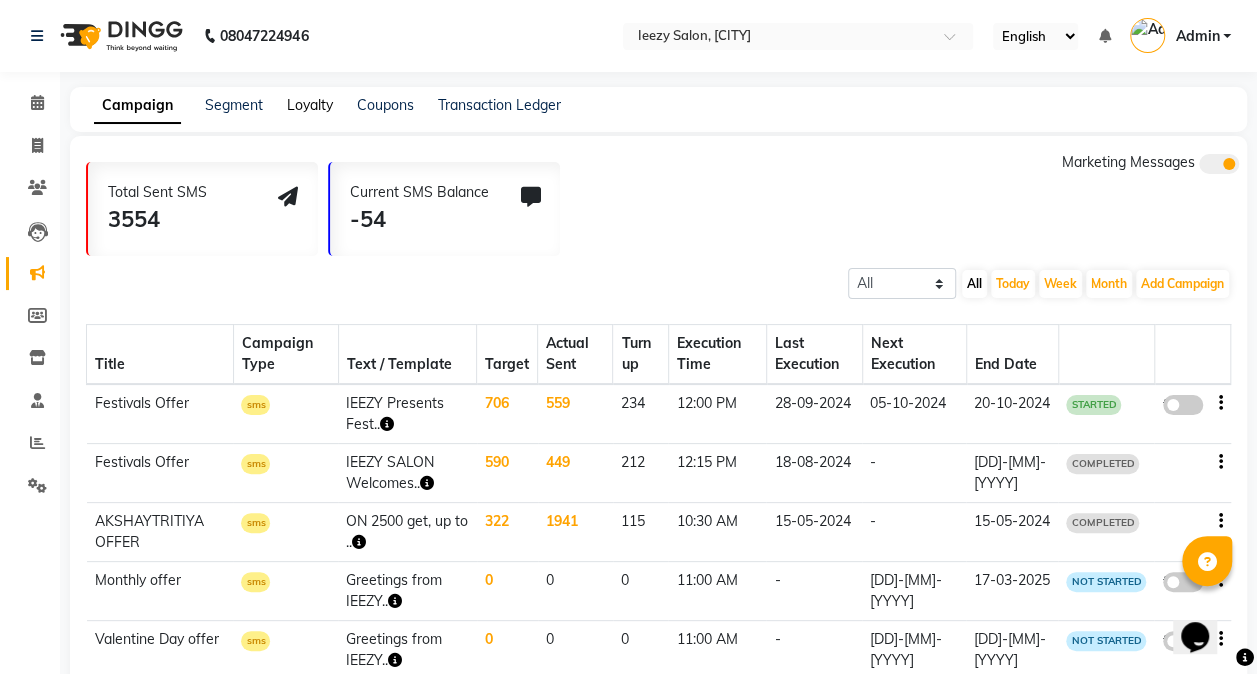 click on "Loyalty" 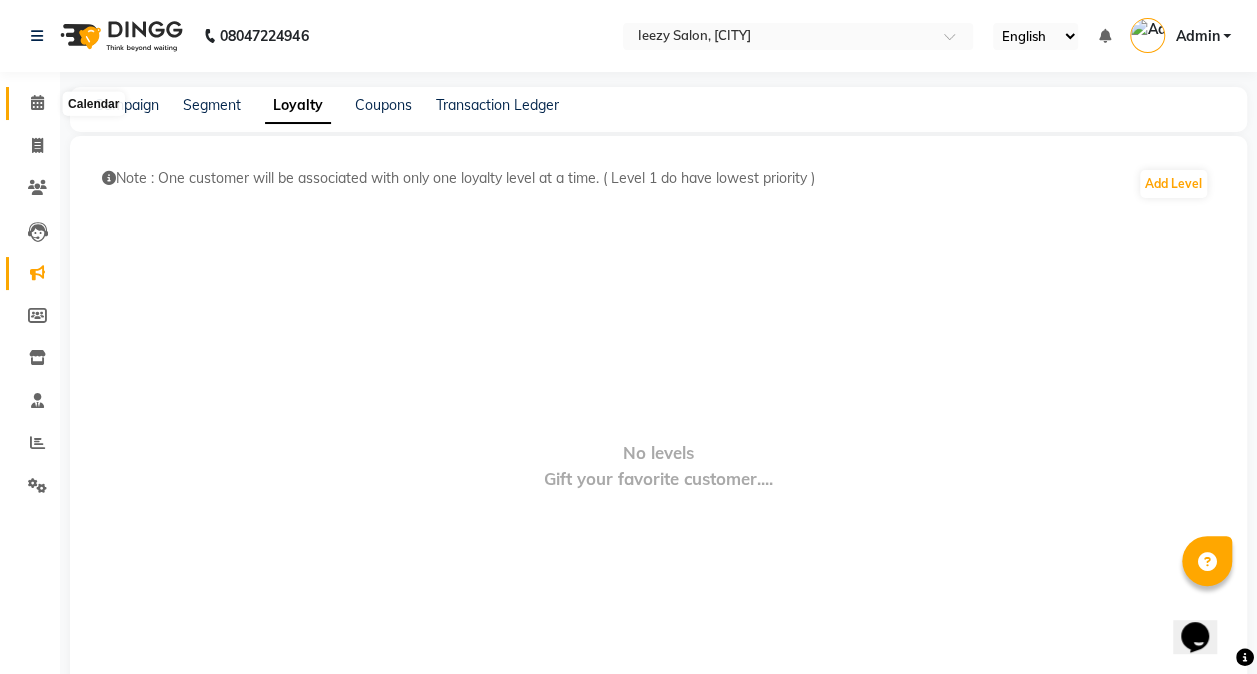 click 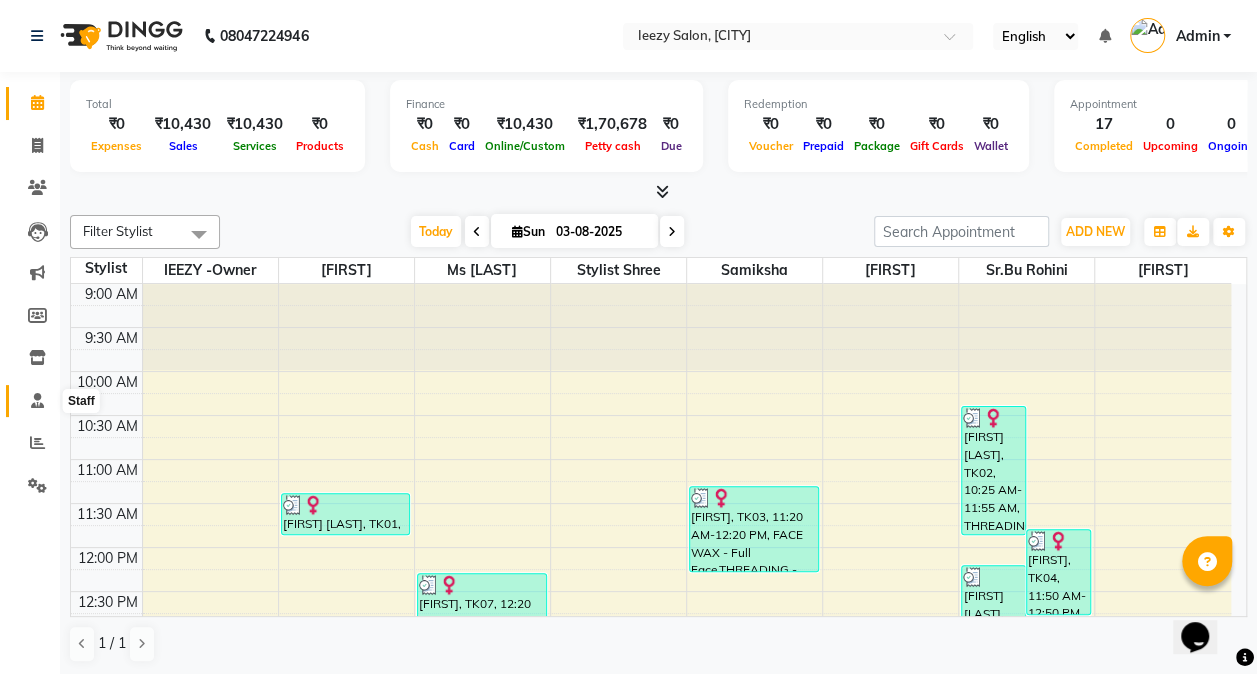 click 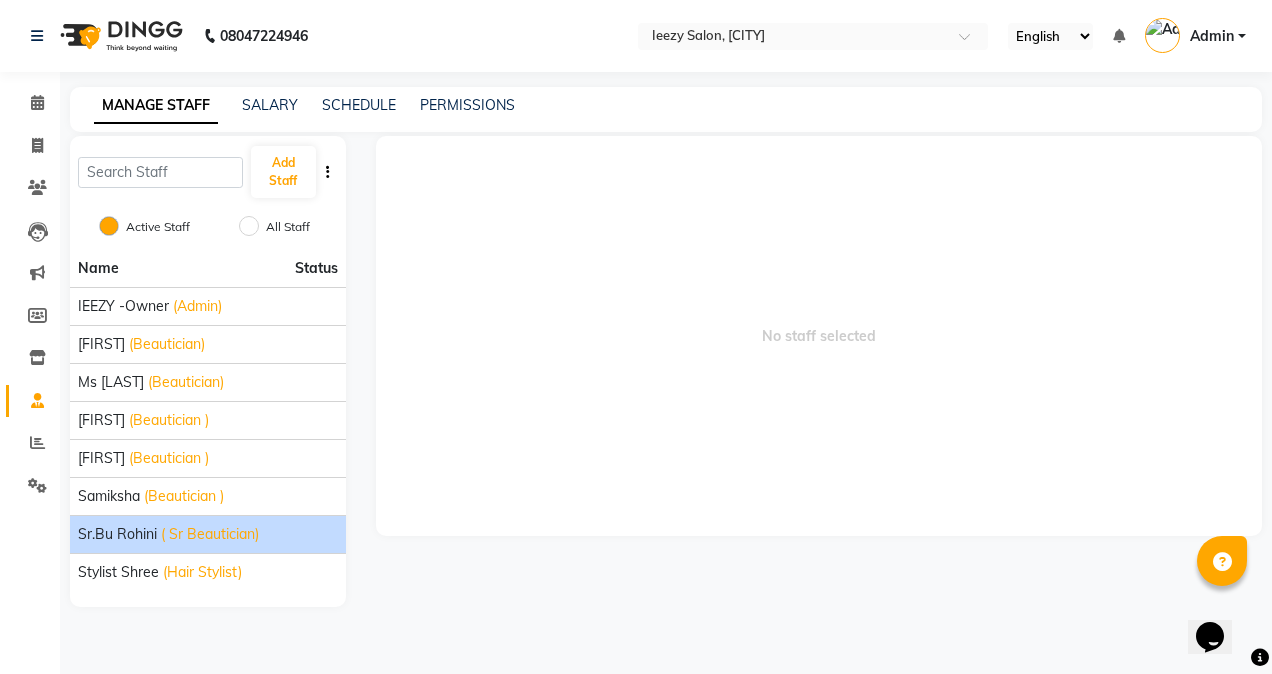 click on "( Sr Beautician)" 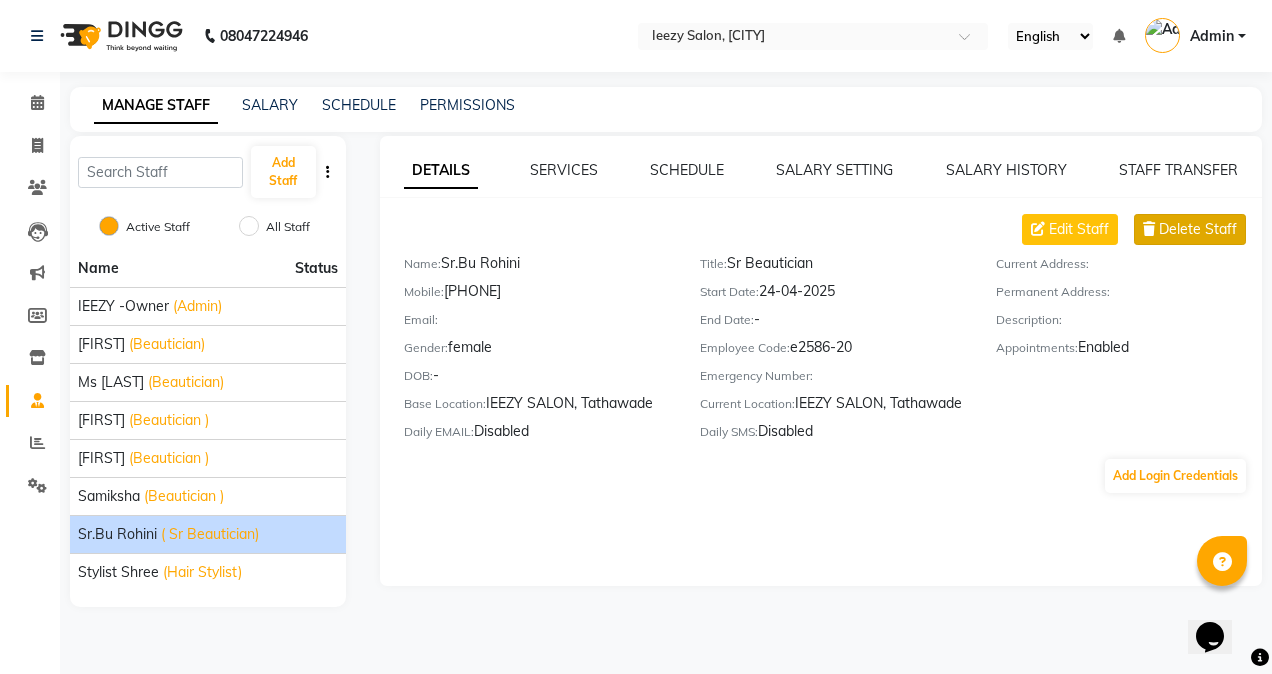 click on "Delete Staff" 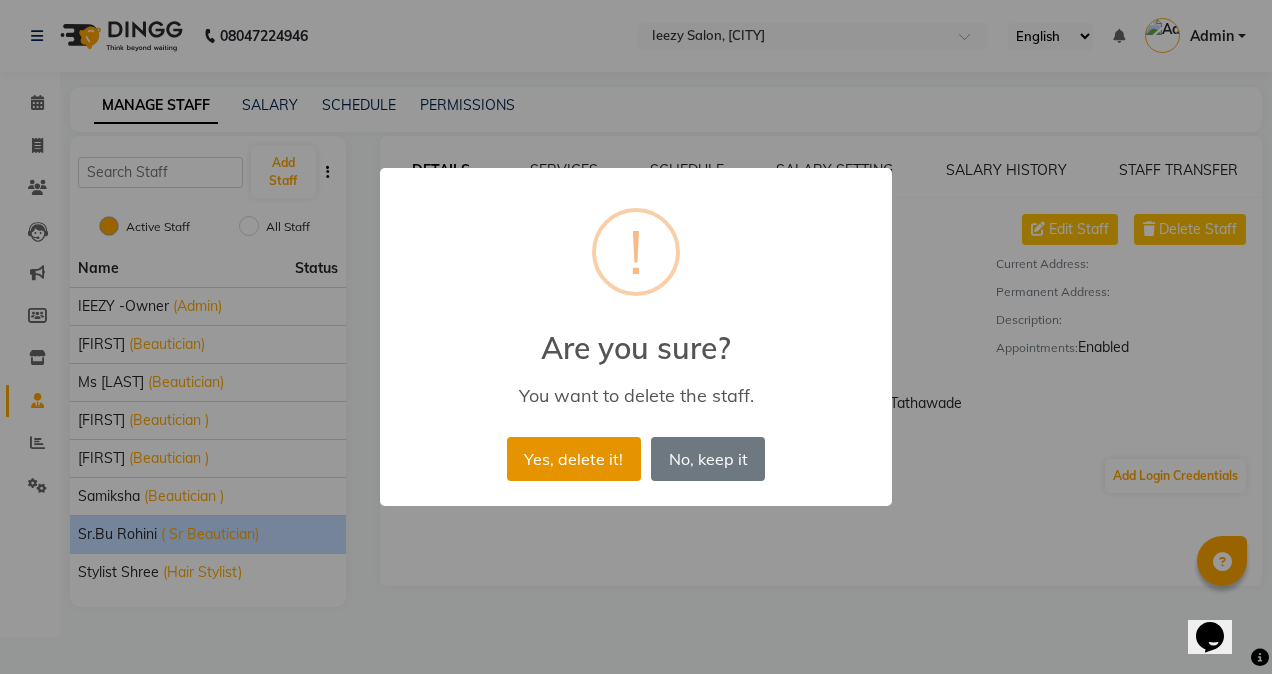 click on "Yes, delete it!" at bounding box center [574, 459] 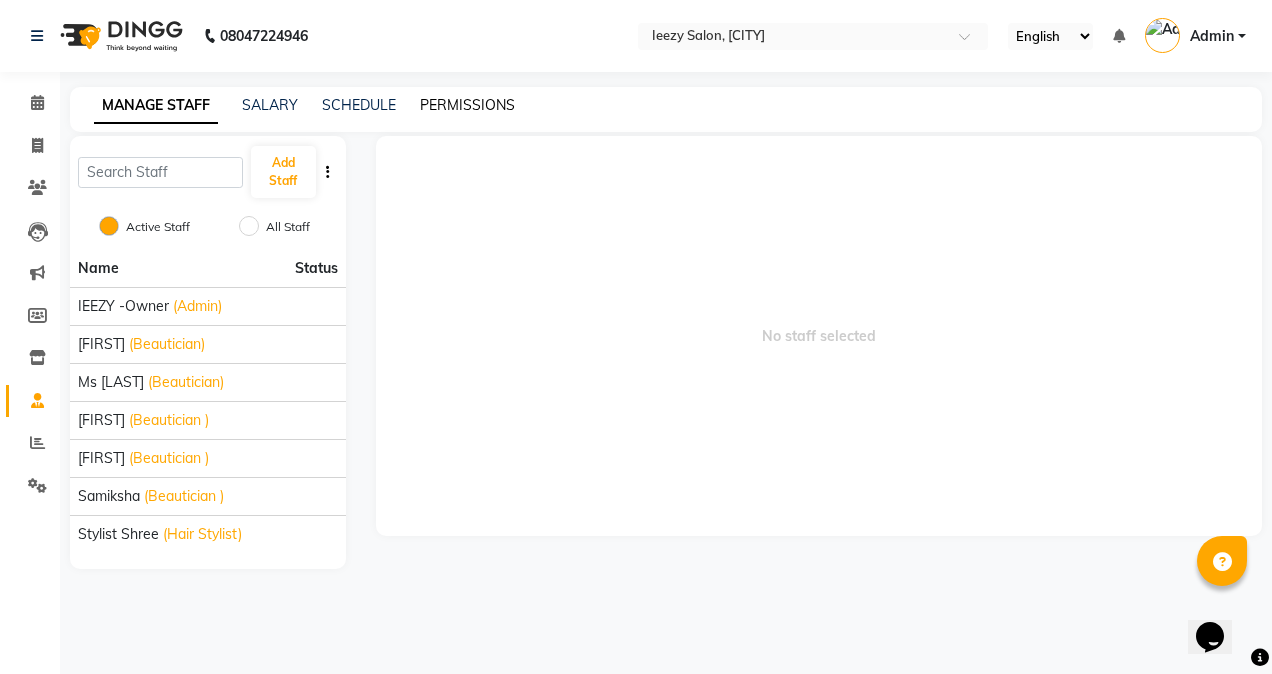click on "PERMISSIONS" 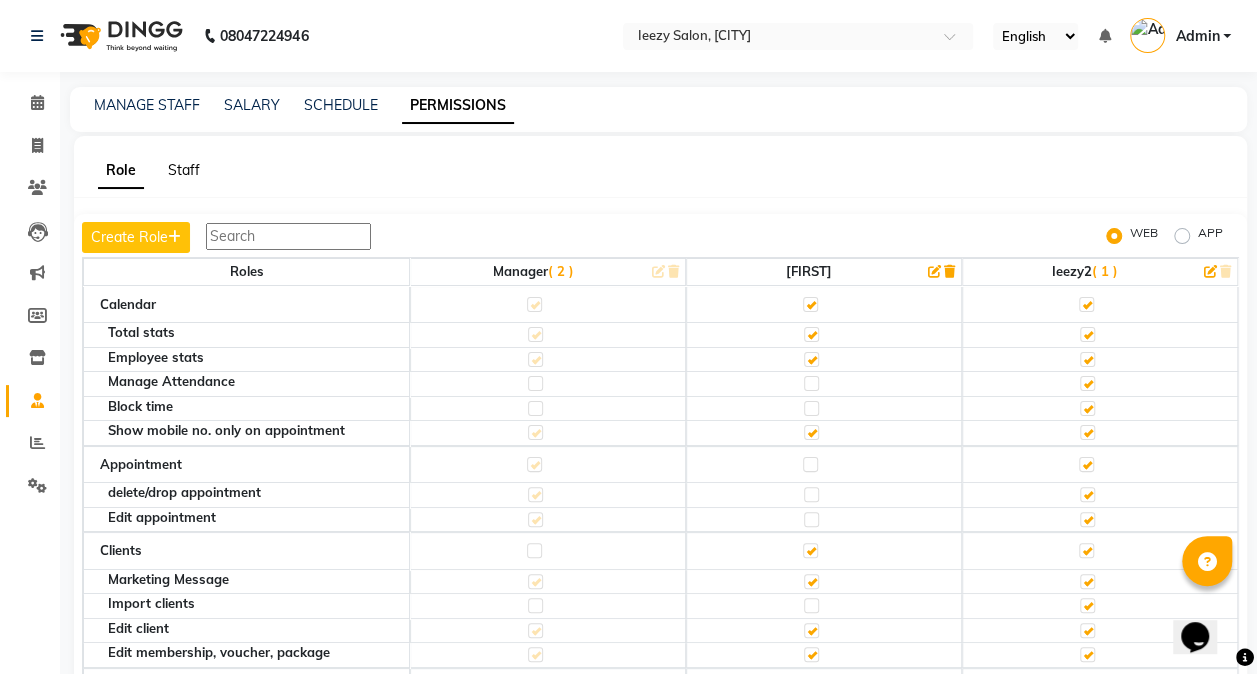 click on "Staff" 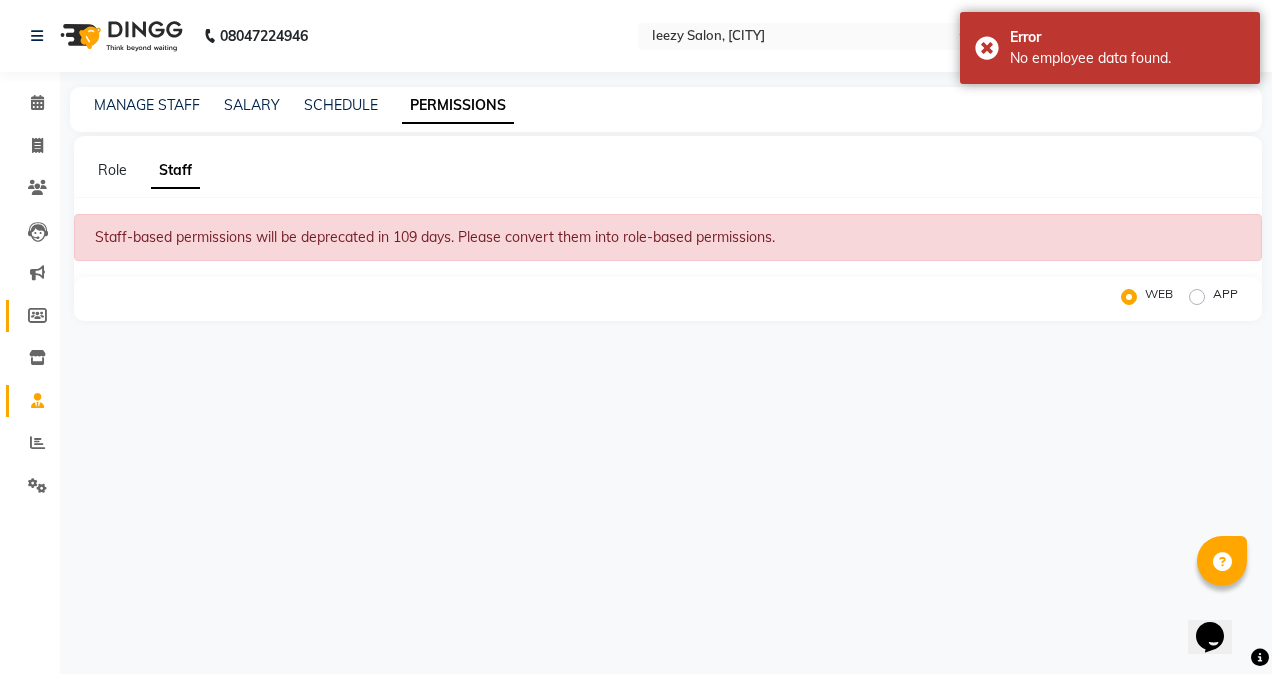 click 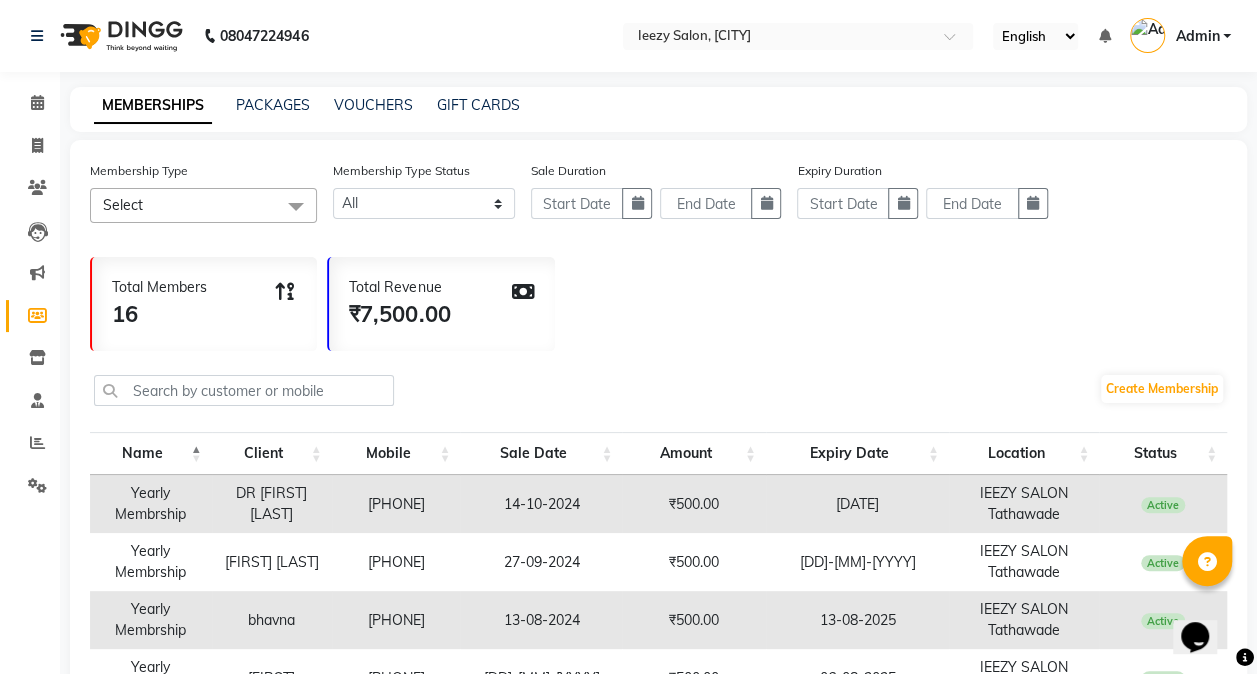 click on "Select" 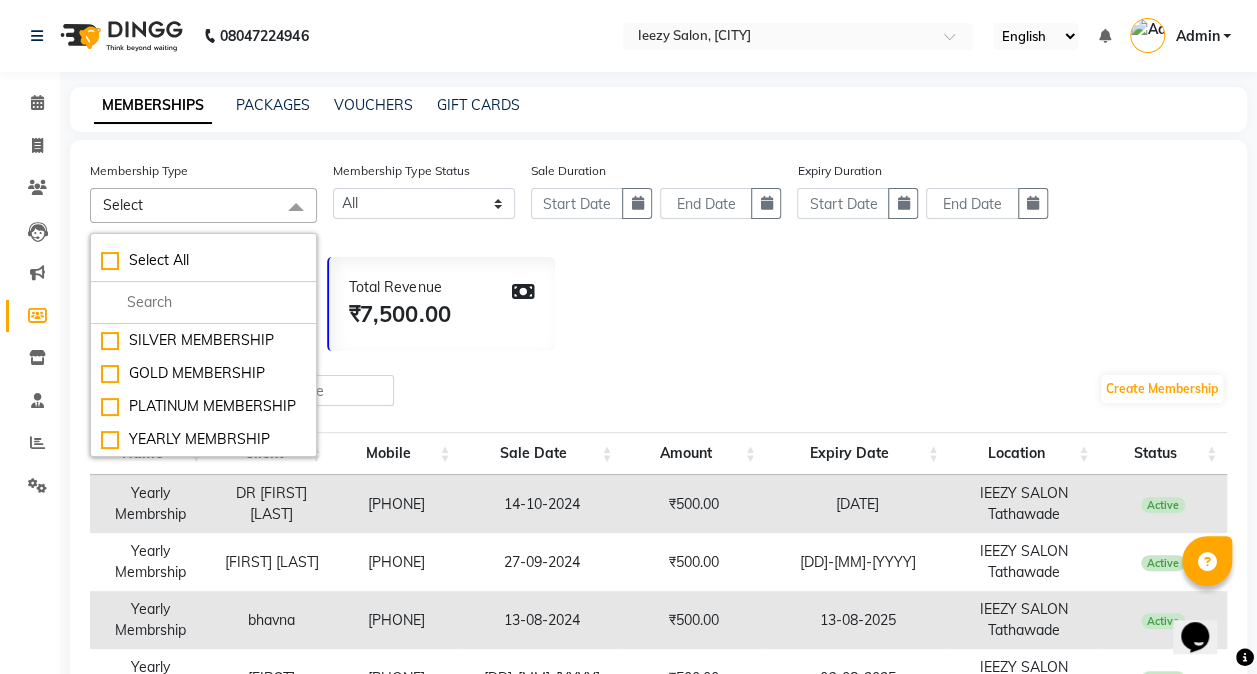 click on "Total Members 16 Total Revenue ₹7,500.00" 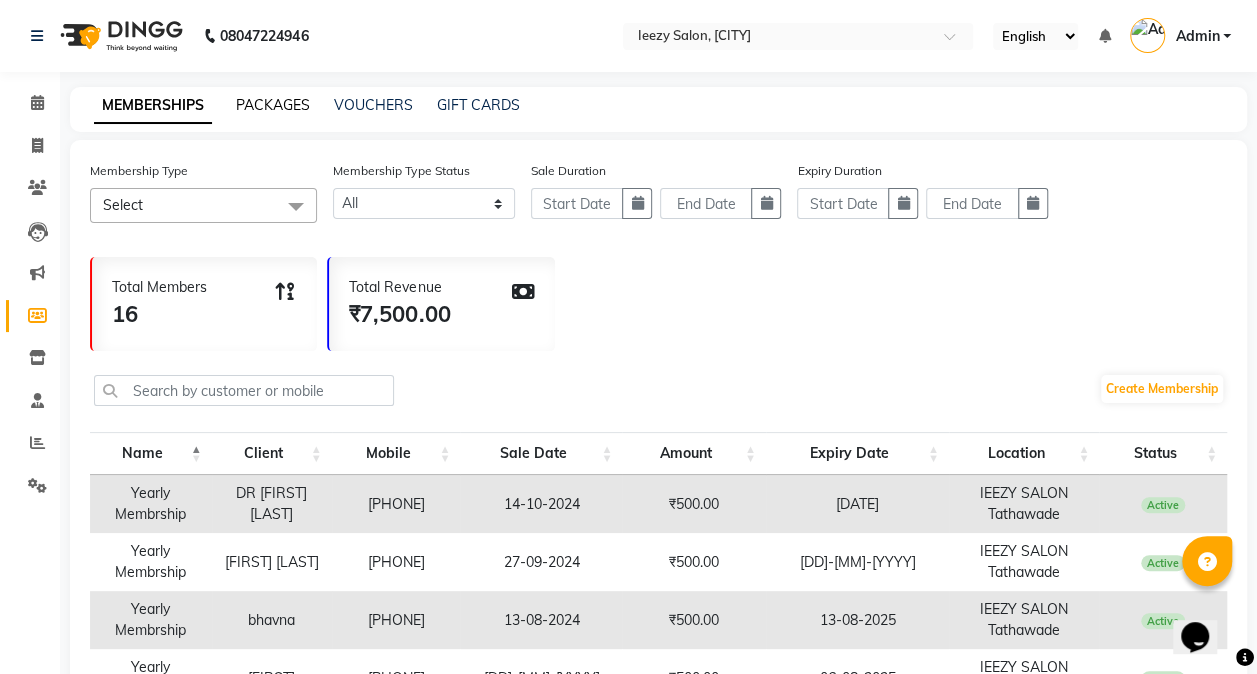 click on "PACKAGES" 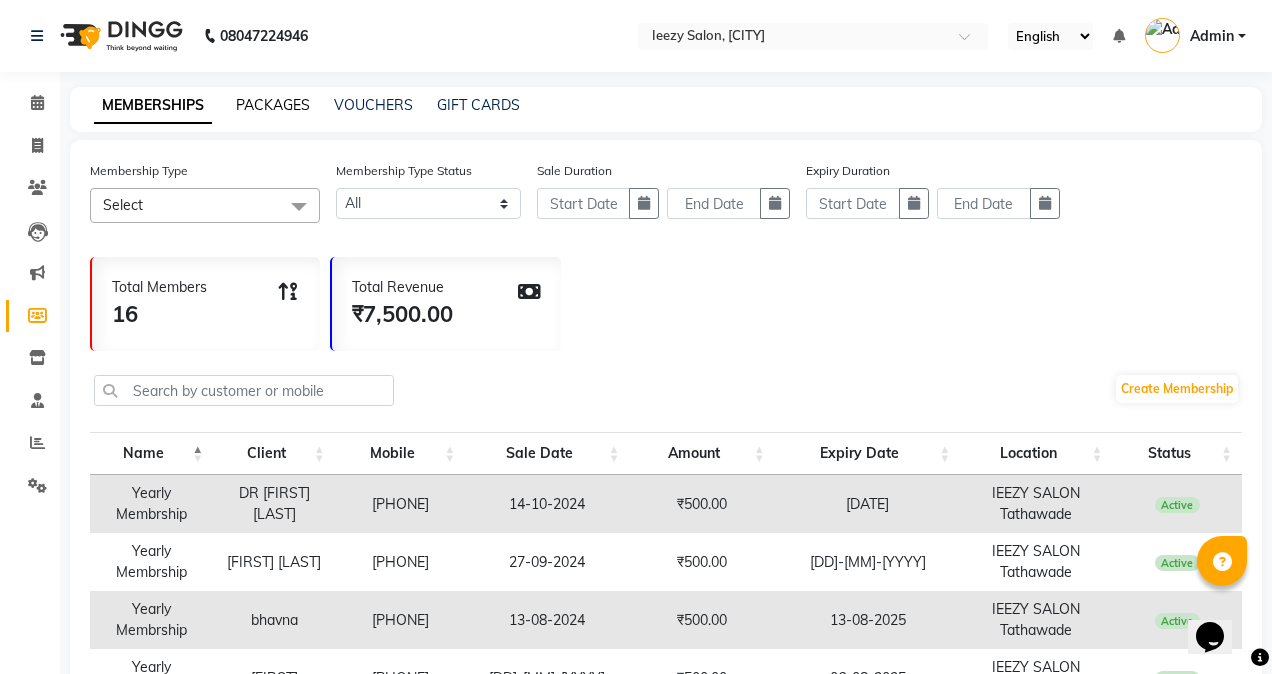 select 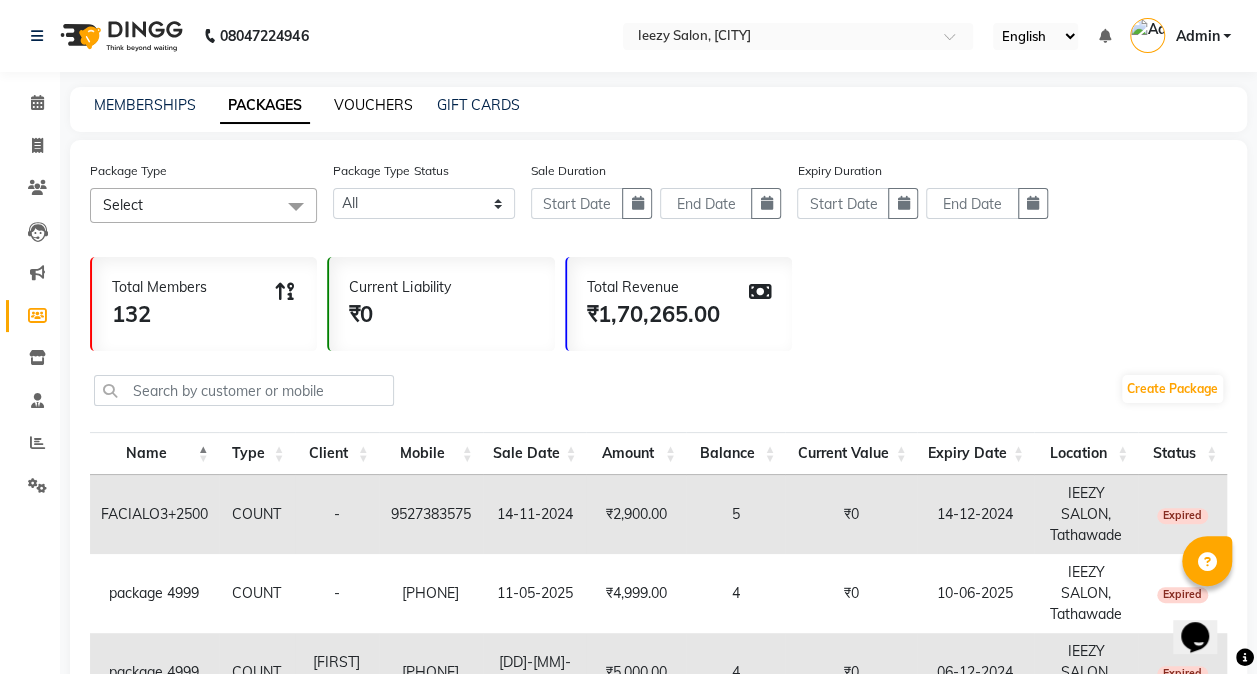 click on "VOUCHERS" 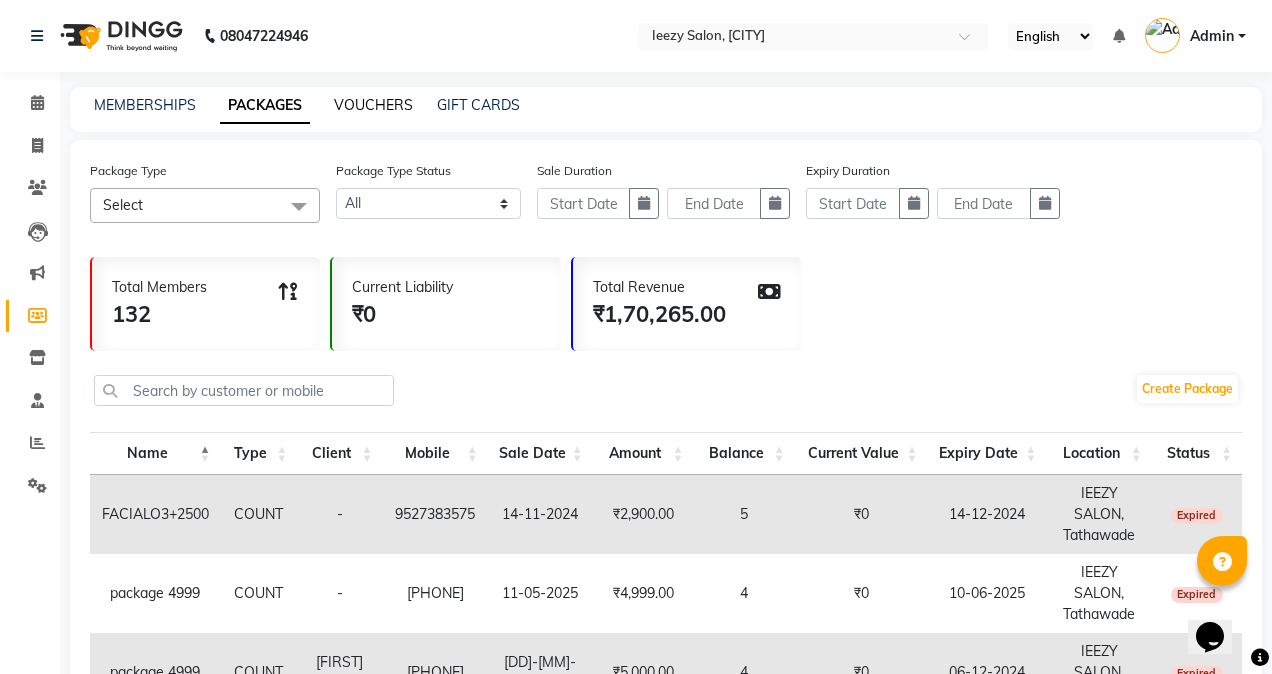 select 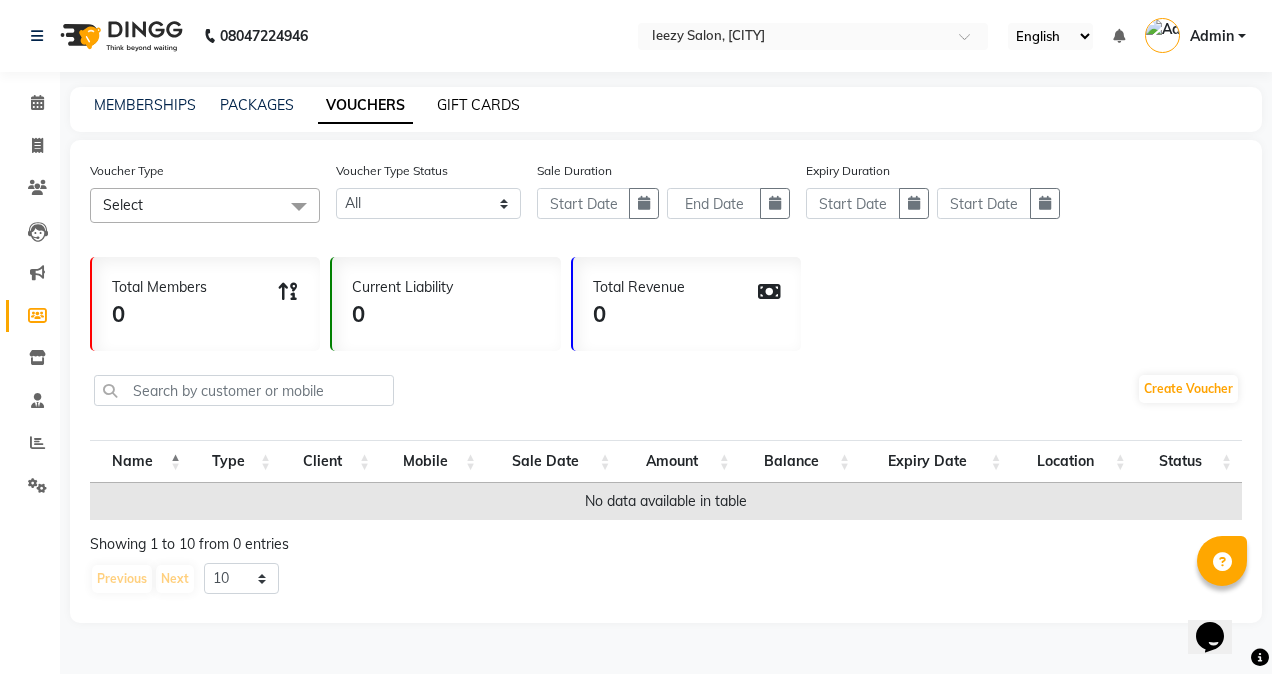 click on "GIFT CARDS" 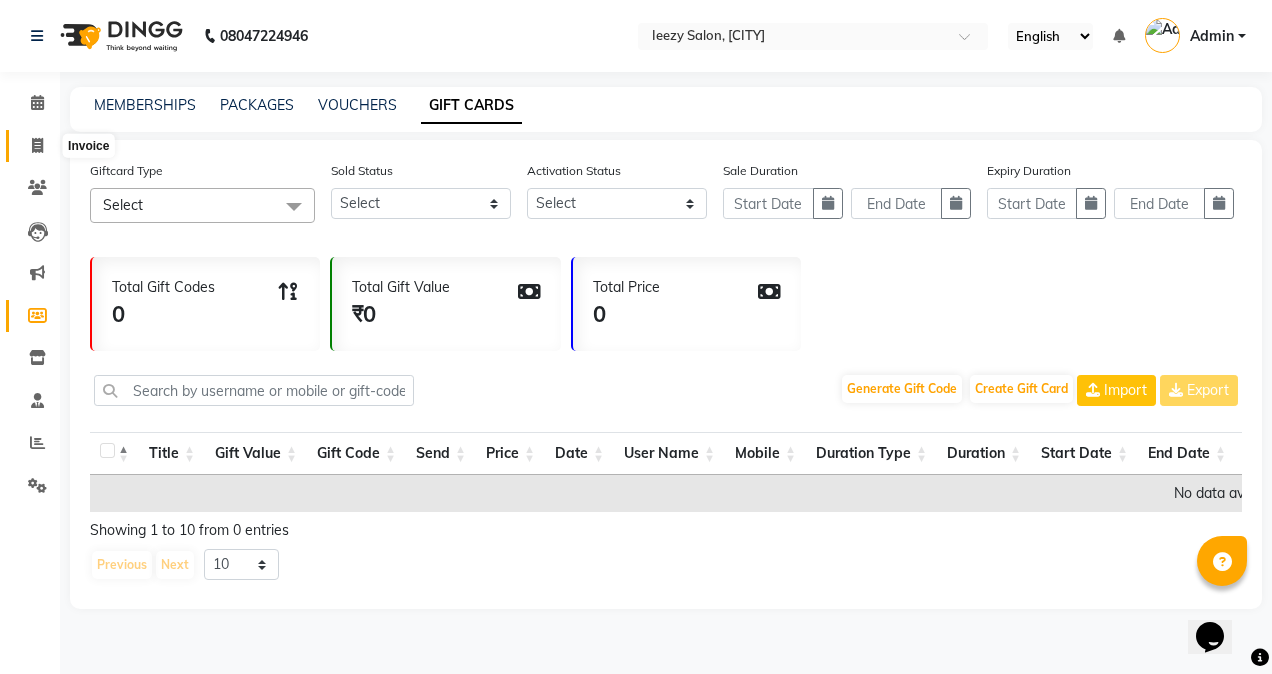 click 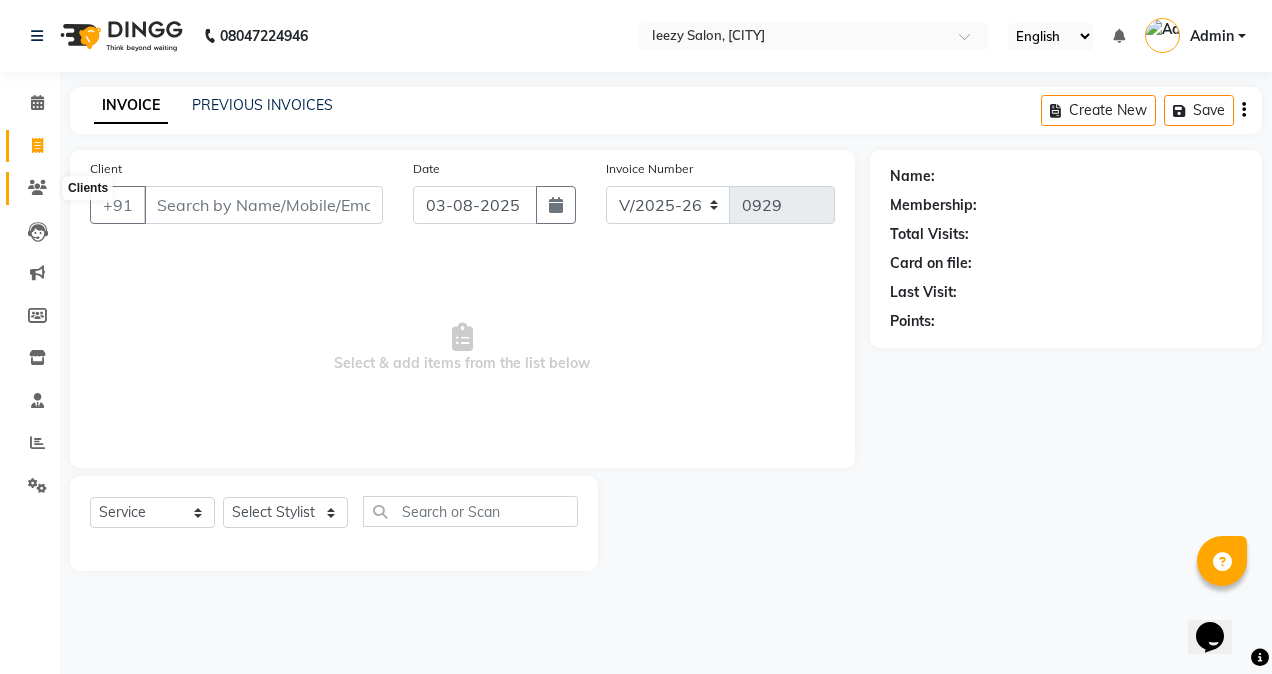 click 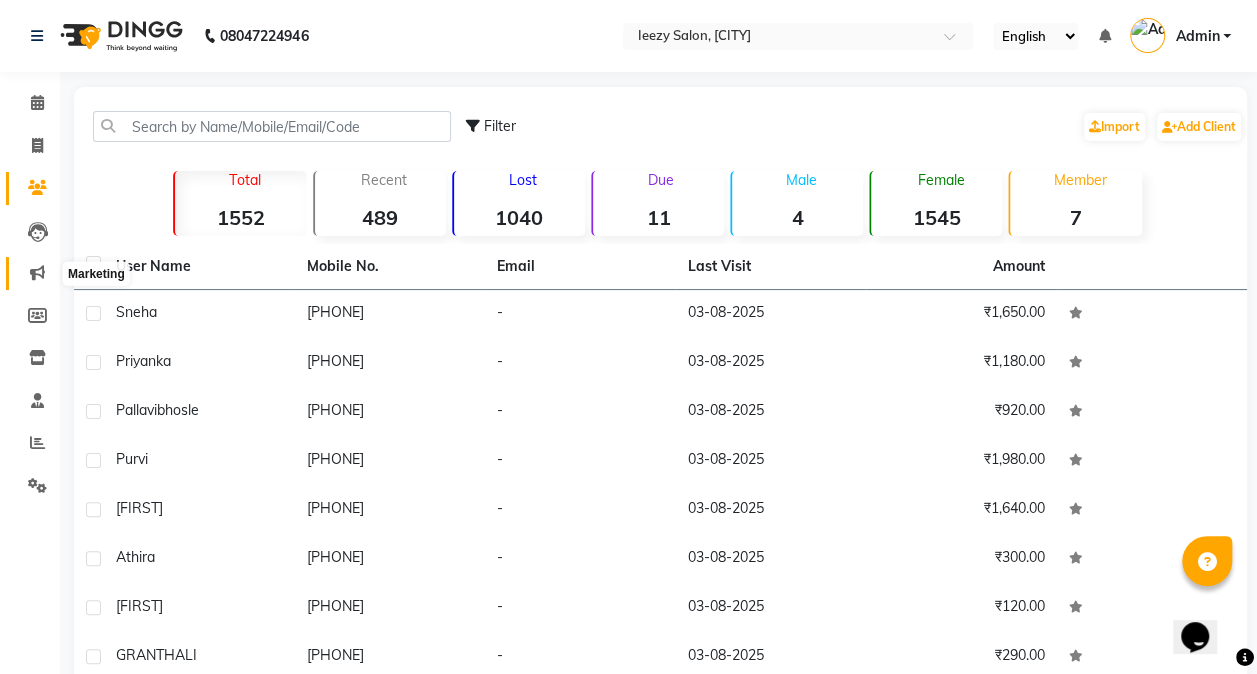click 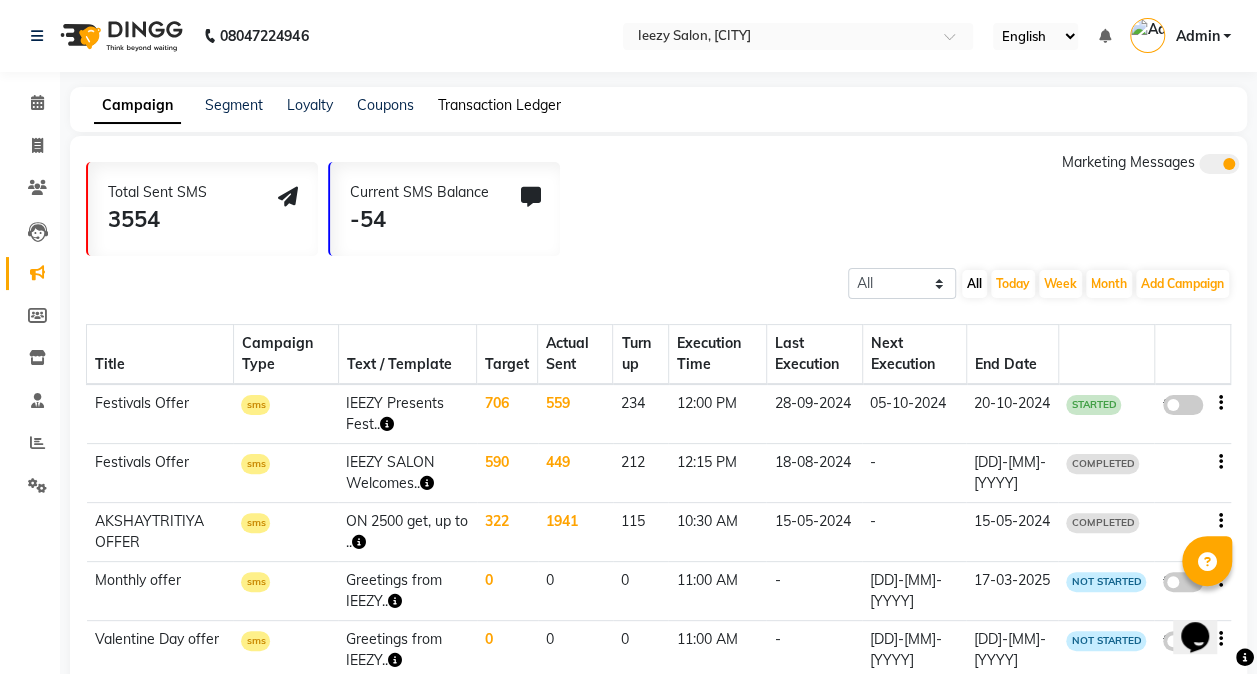 click on "Transaction Ledger" 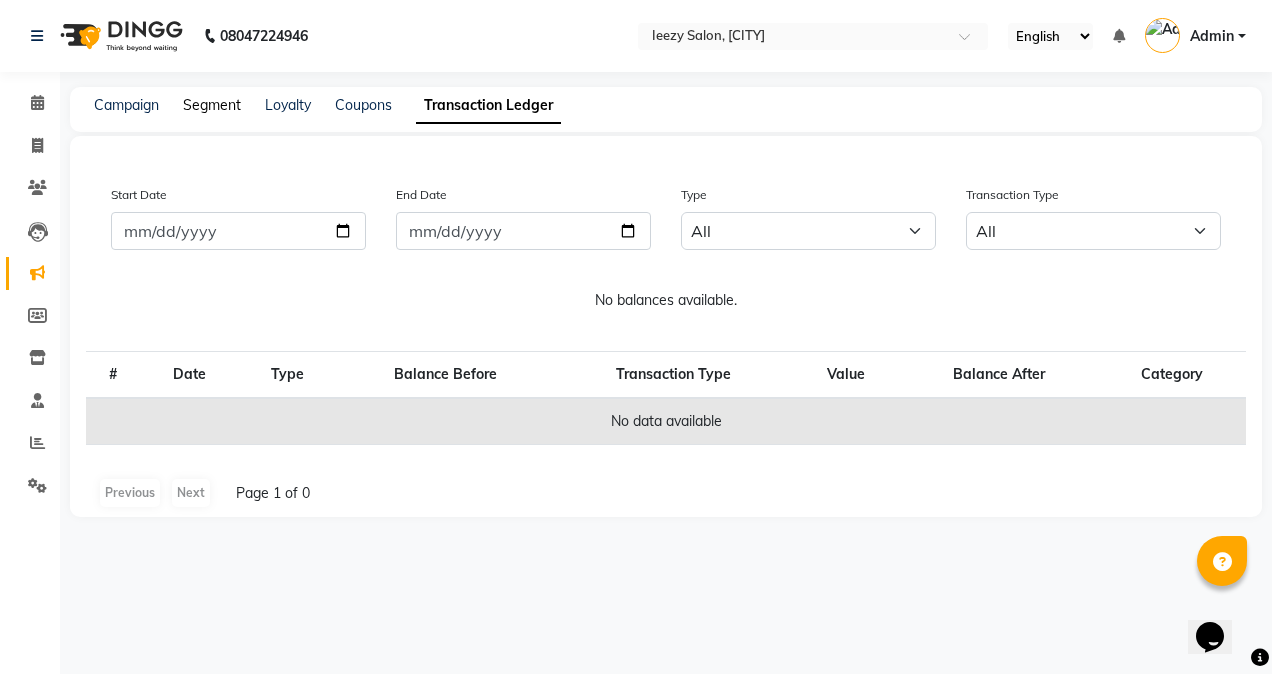 click on "Segment" 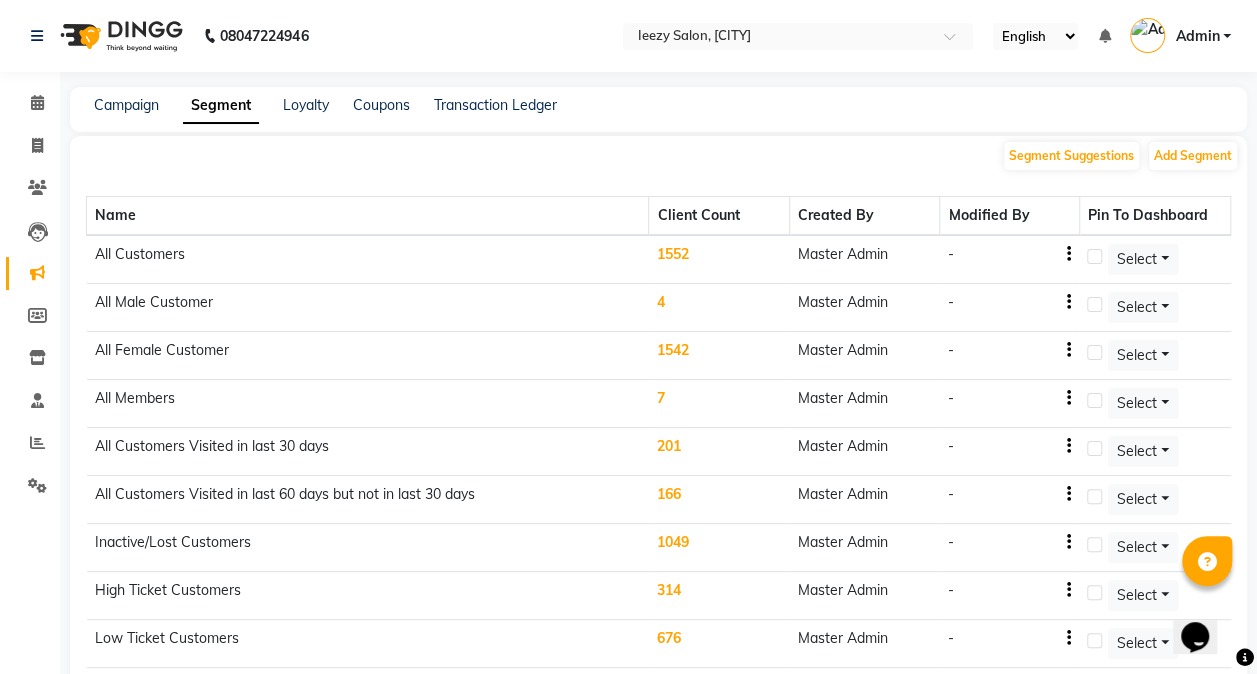 click on "1049" 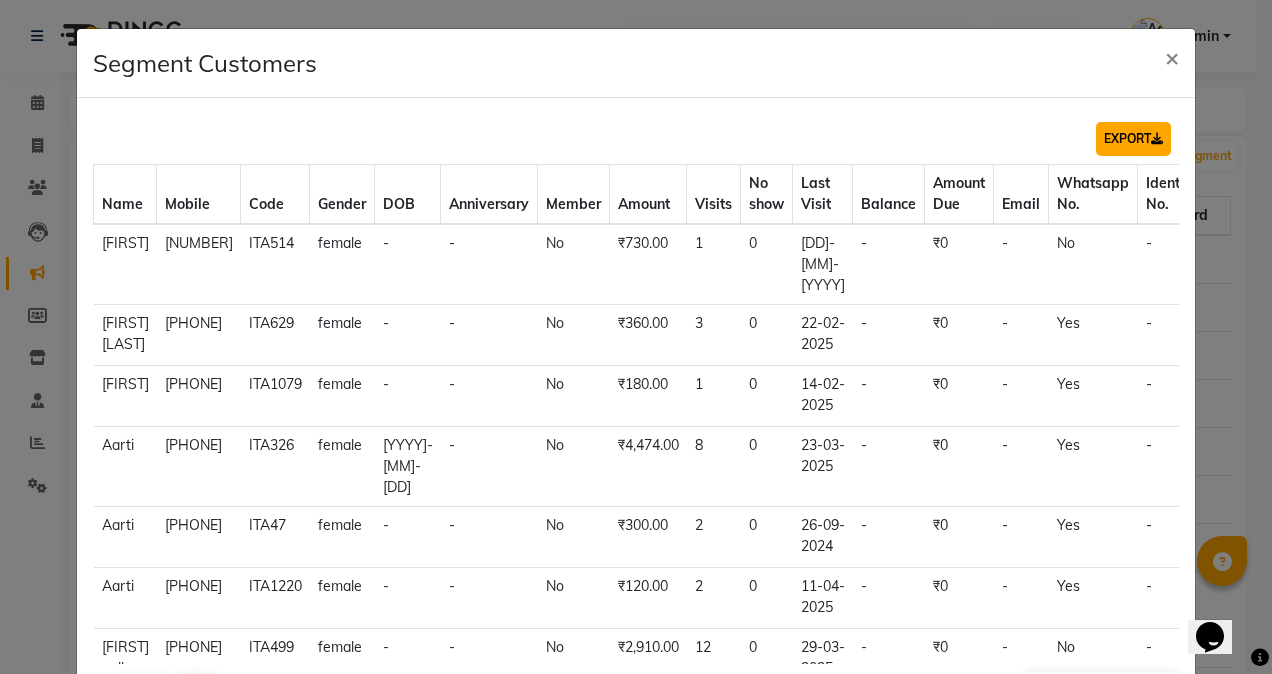 click on "EXPORT" 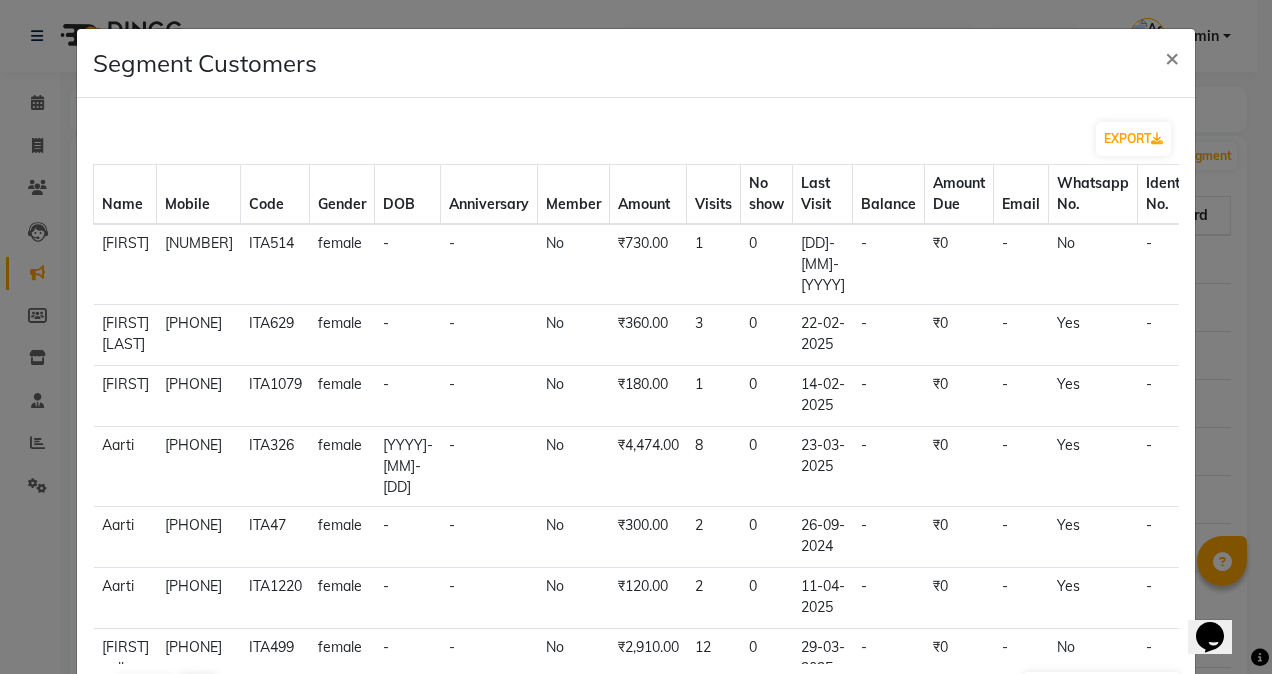 click on "Segment Customers ×" 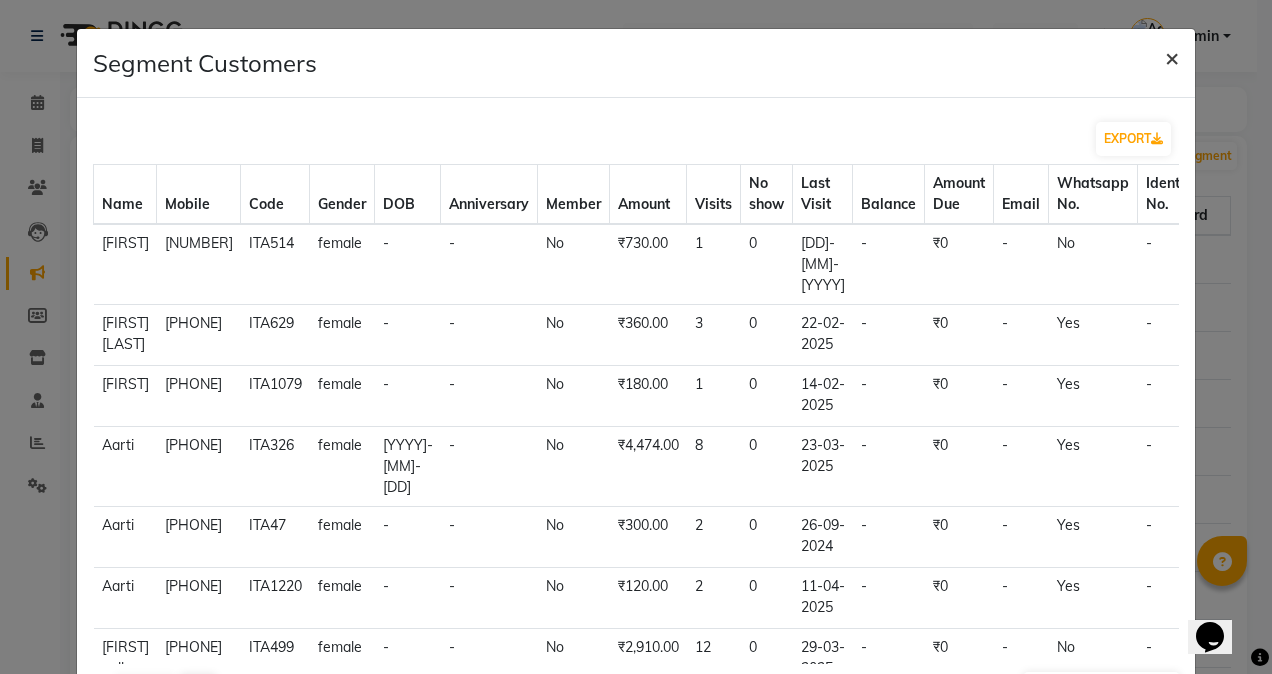 click on "×" 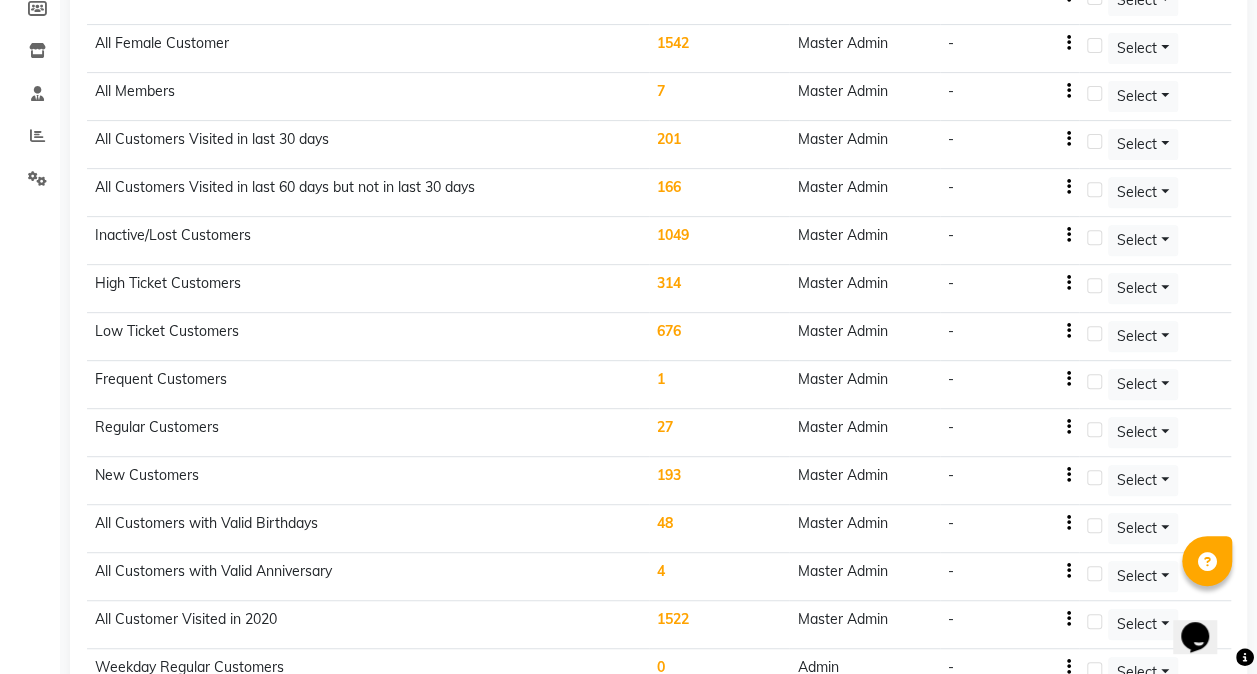 scroll, scrollTop: 360, scrollLeft: 0, axis: vertical 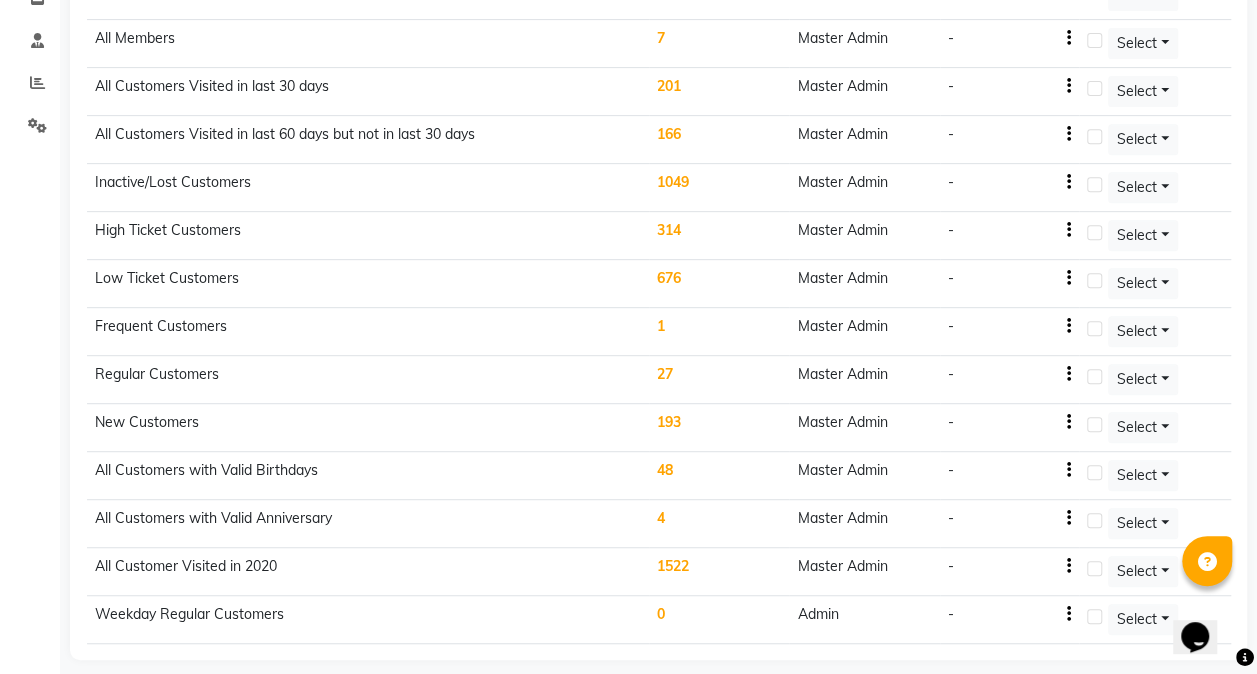 click on "1522" 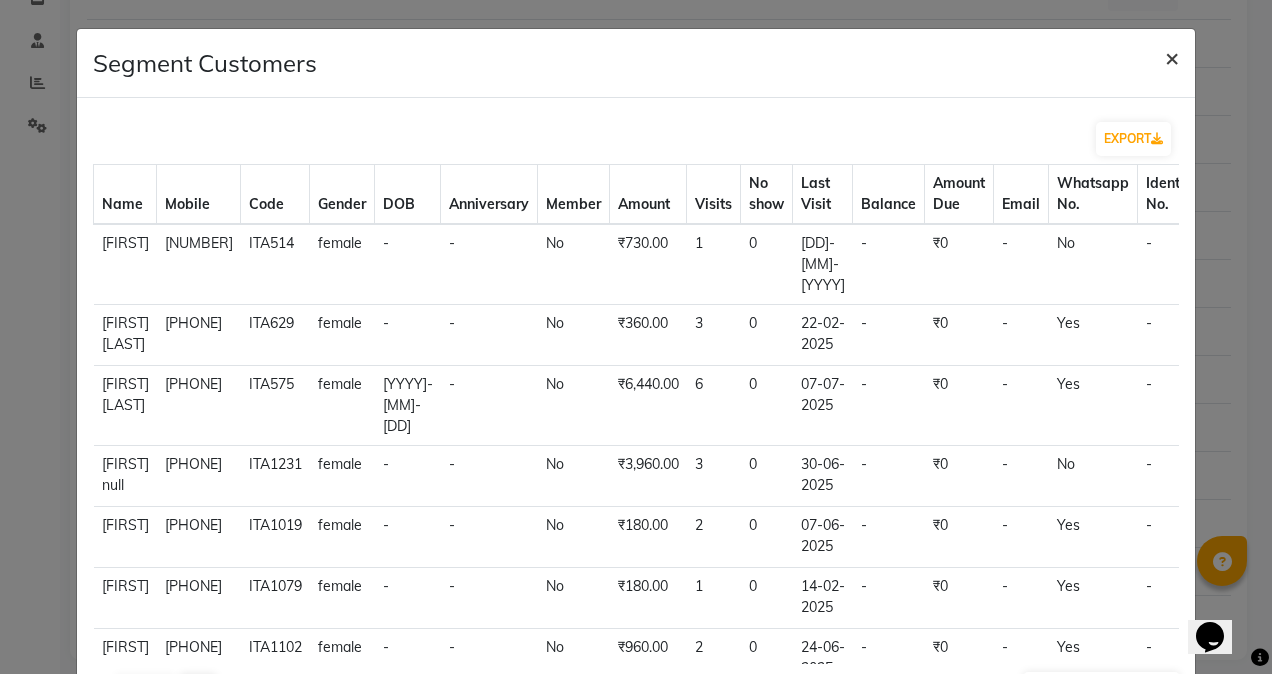 click on "×" 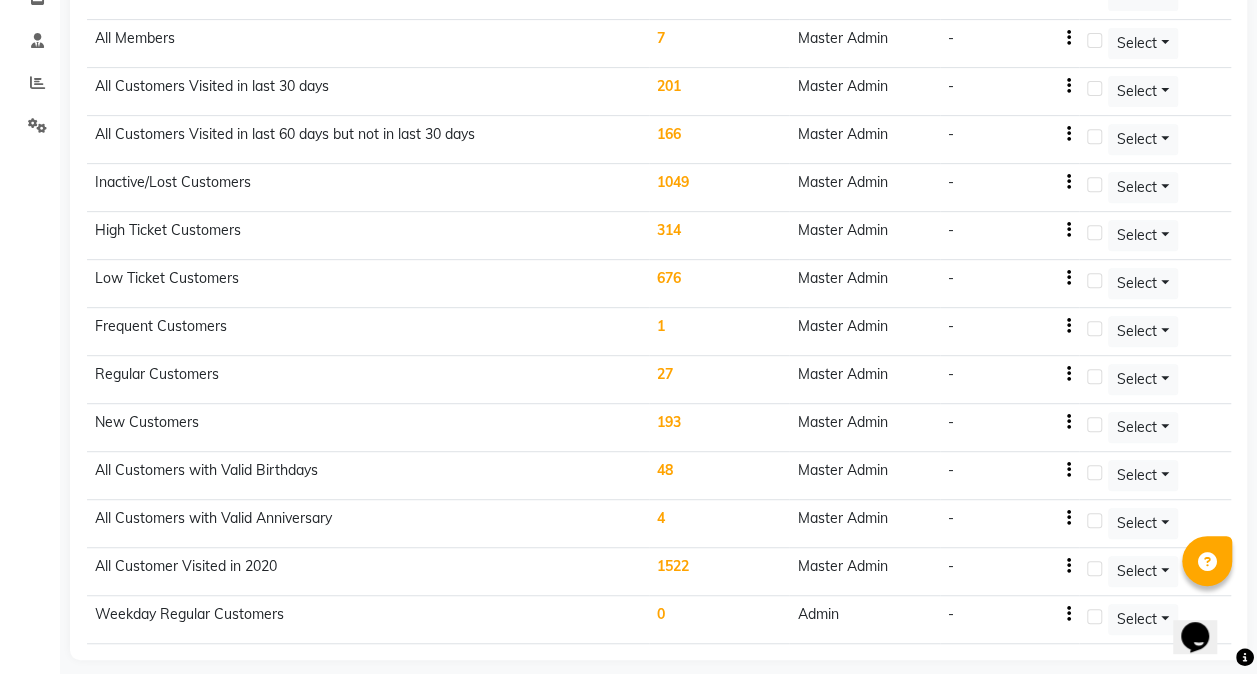click on "1522" 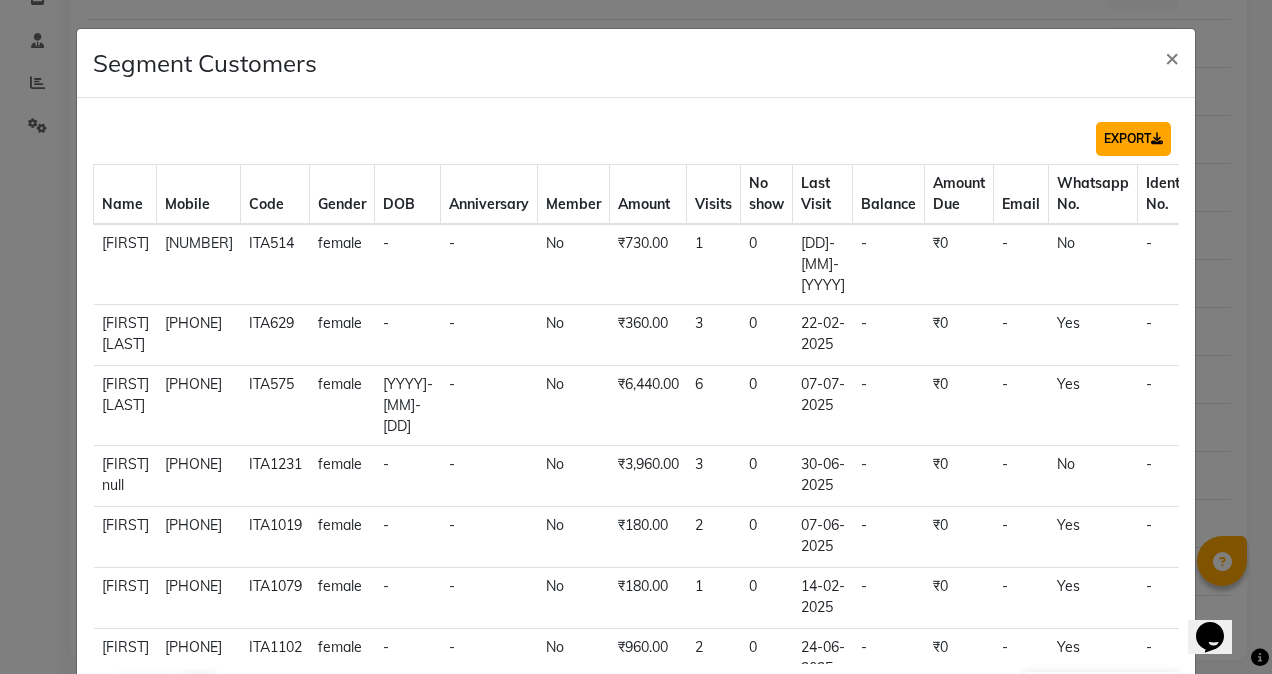 click on "EXPORT" 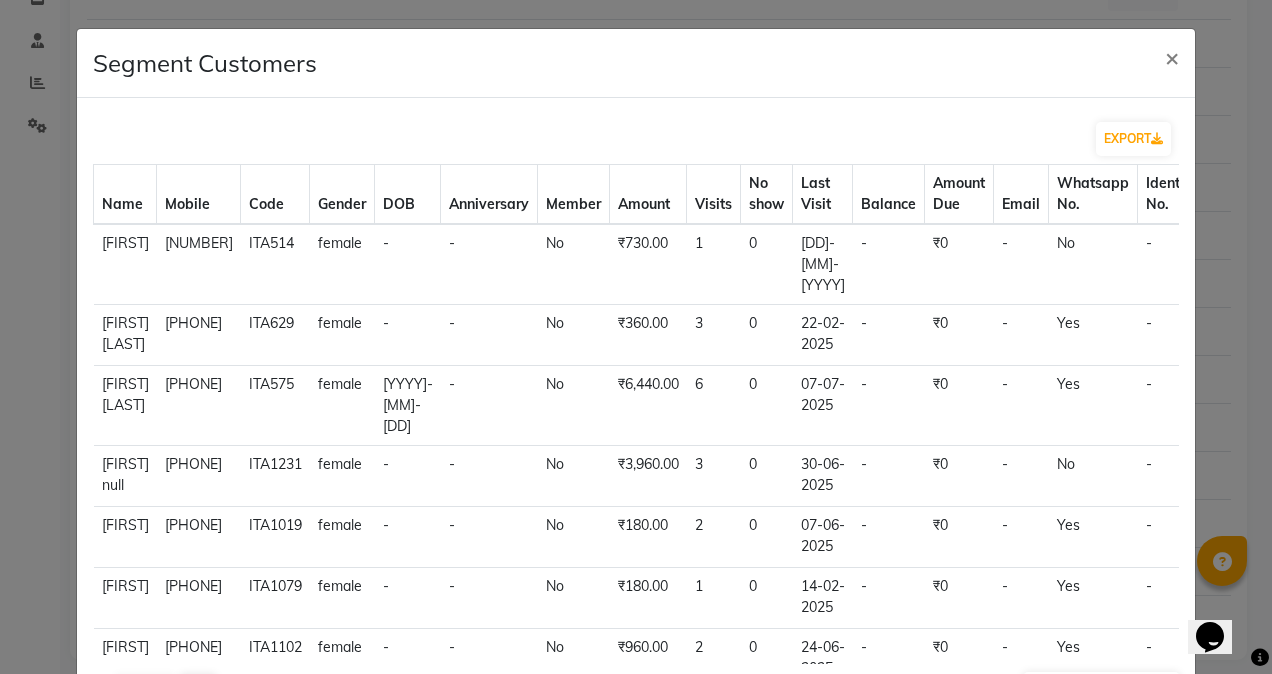 click on "Segment Customers ×" 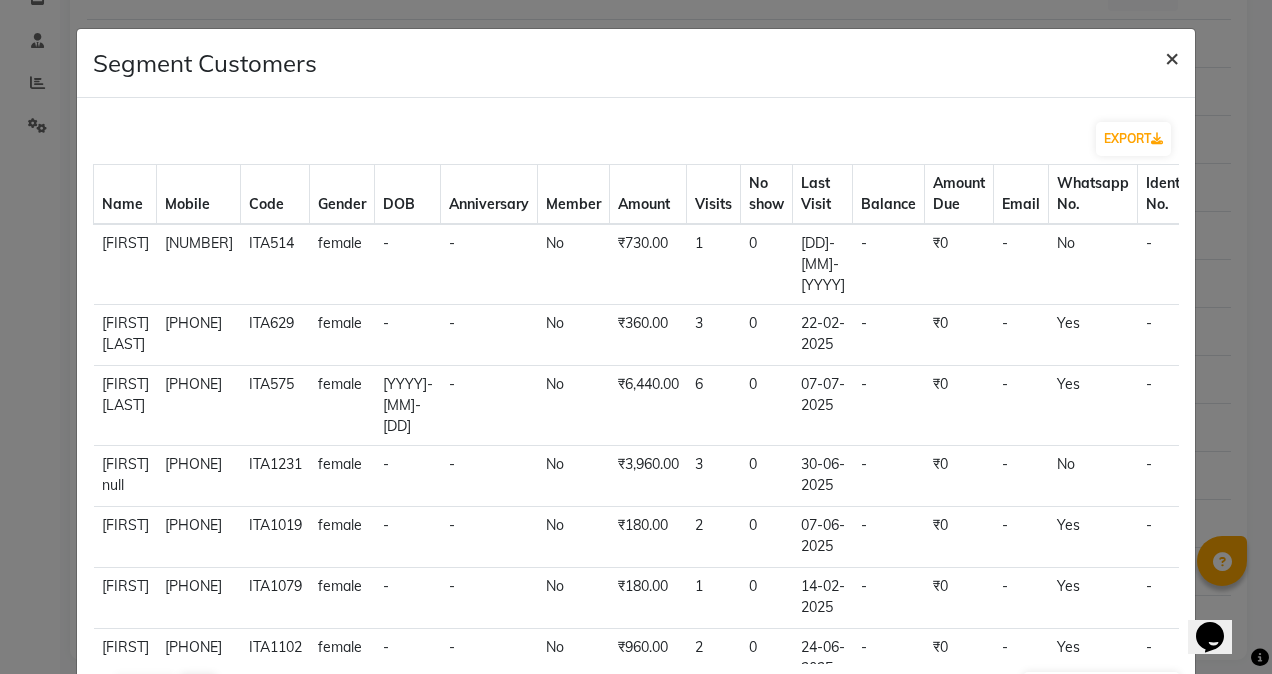 click on "×" 